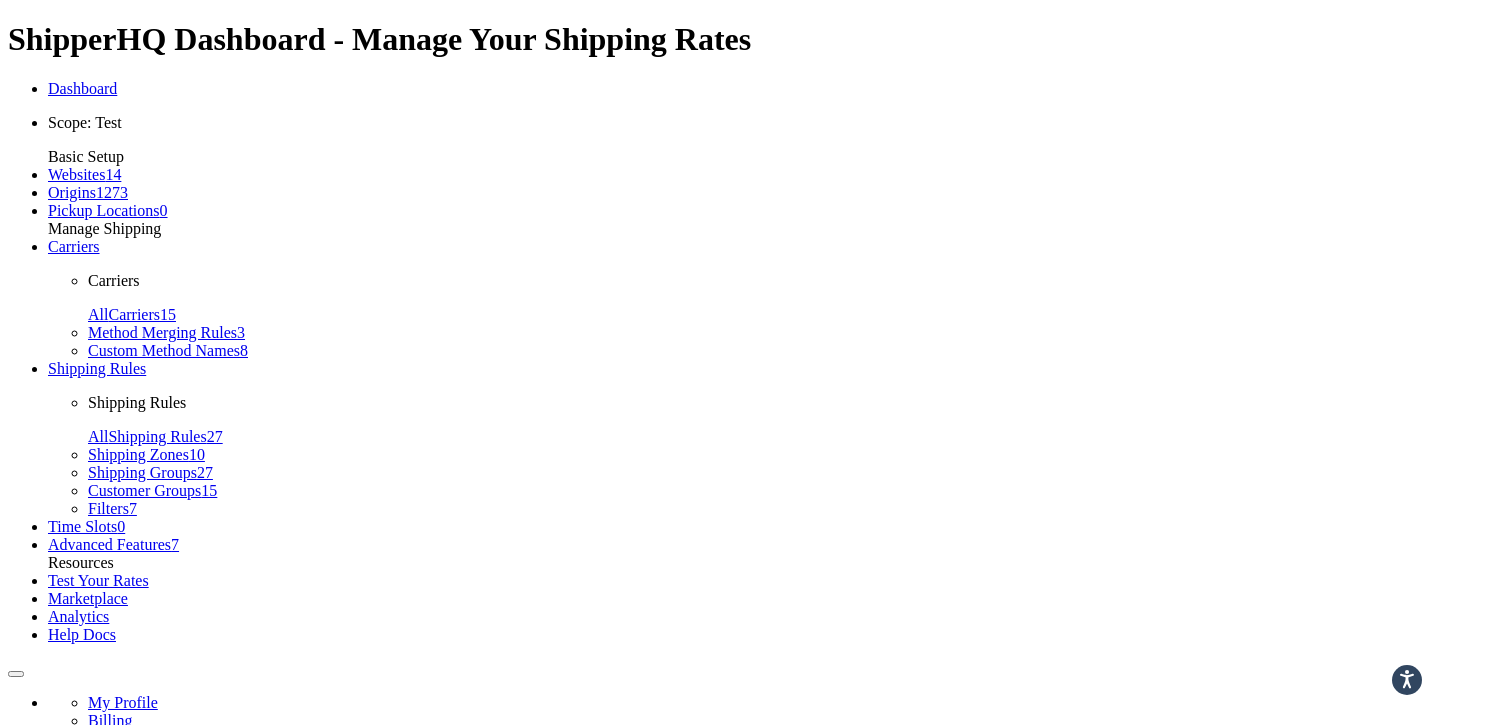 scroll, scrollTop: 0, scrollLeft: 0, axis: both 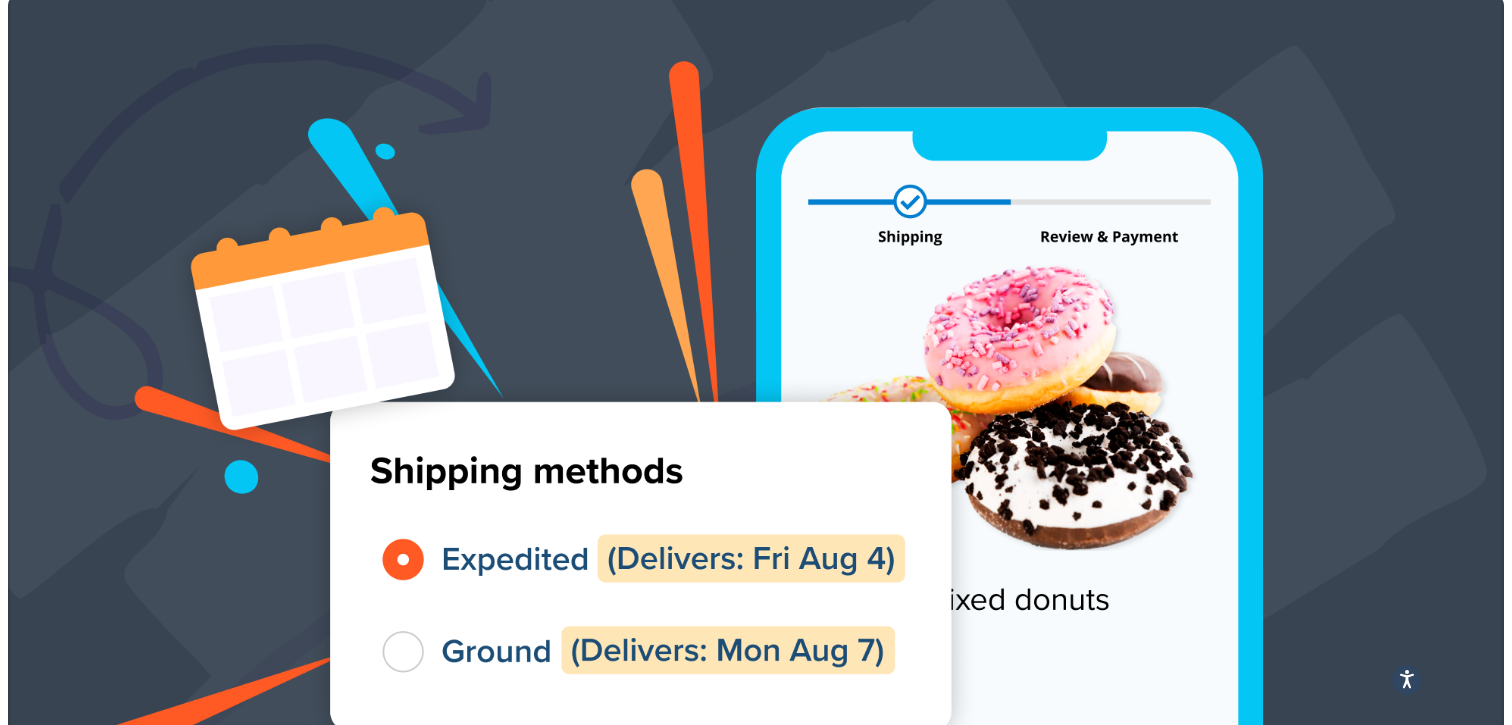 click on "Carriers" at bounding box center (114, 1226) 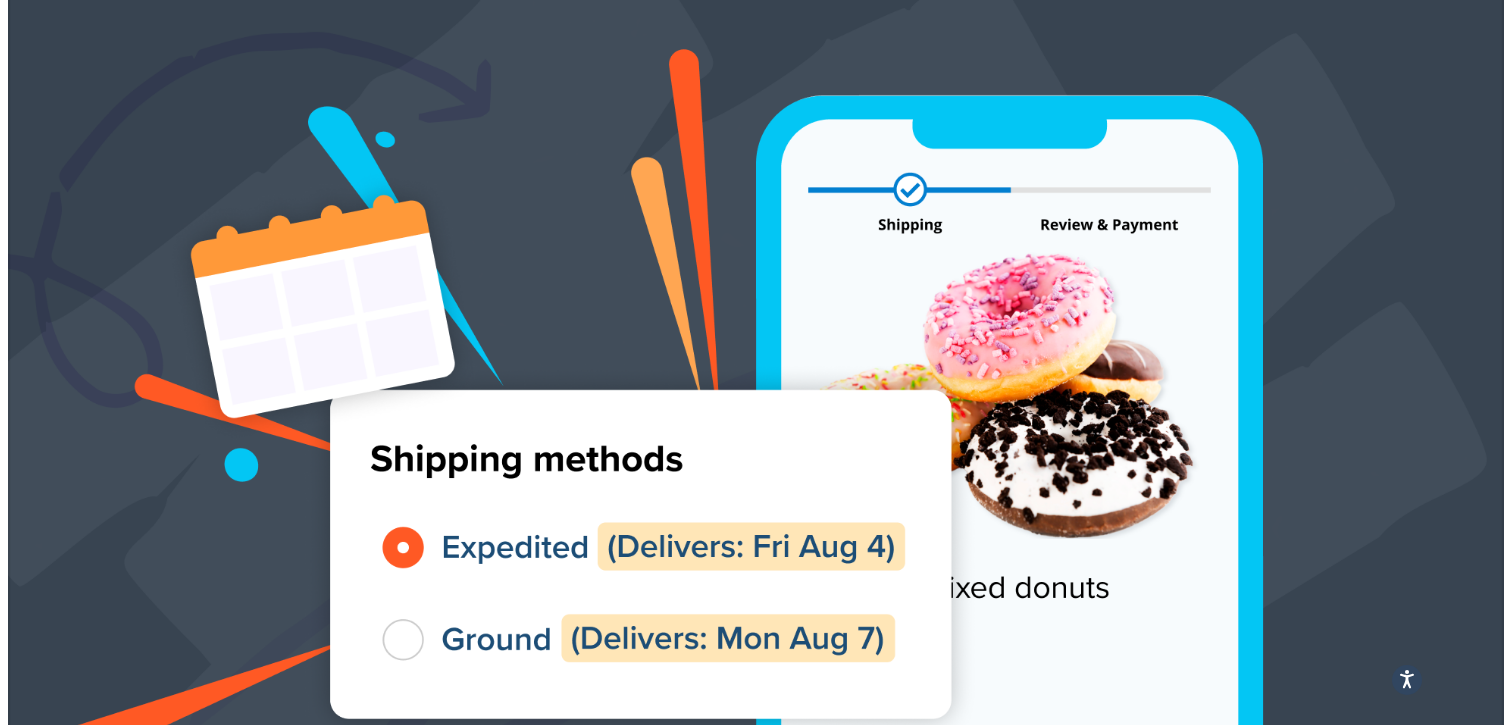 scroll, scrollTop: 94, scrollLeft: 0, axis: vertical 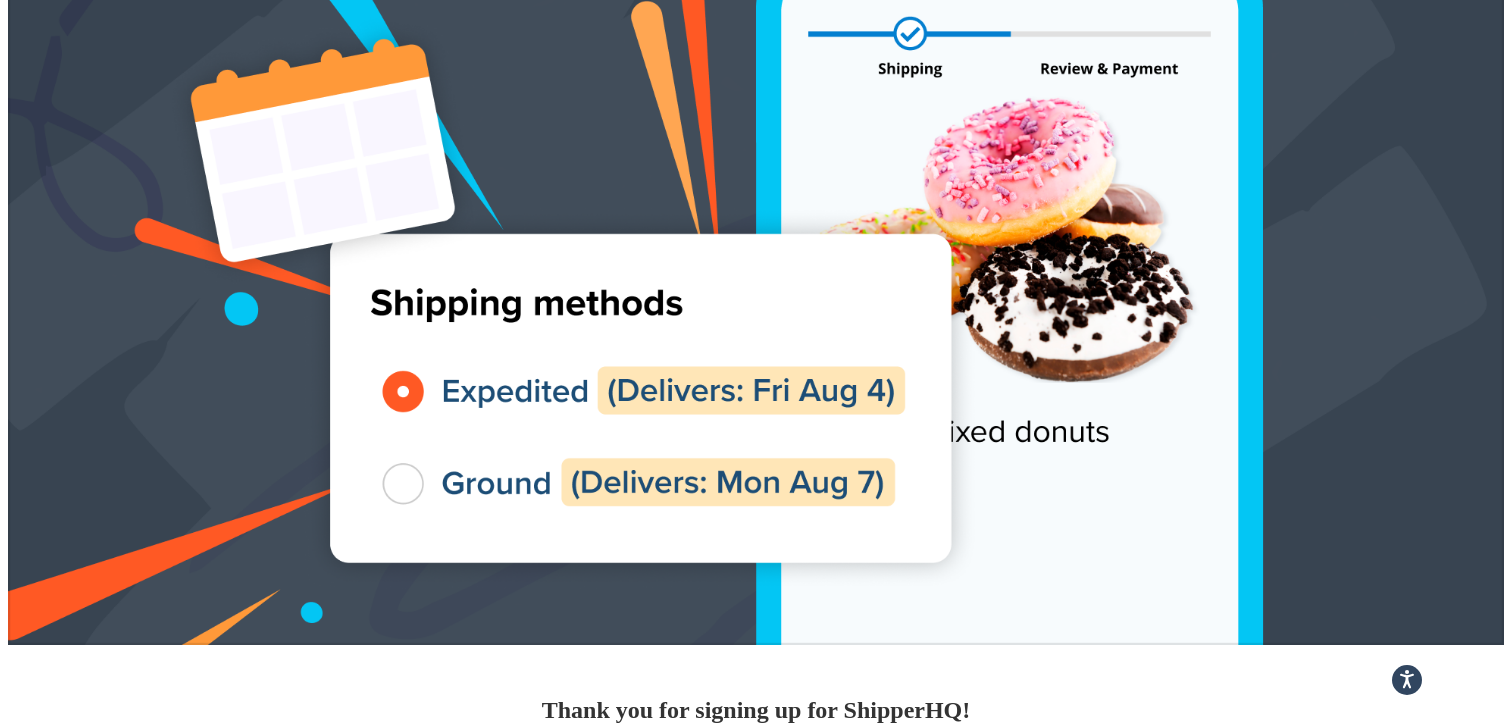 click on "Test Your Rates" at bounding box center (138, 1392) 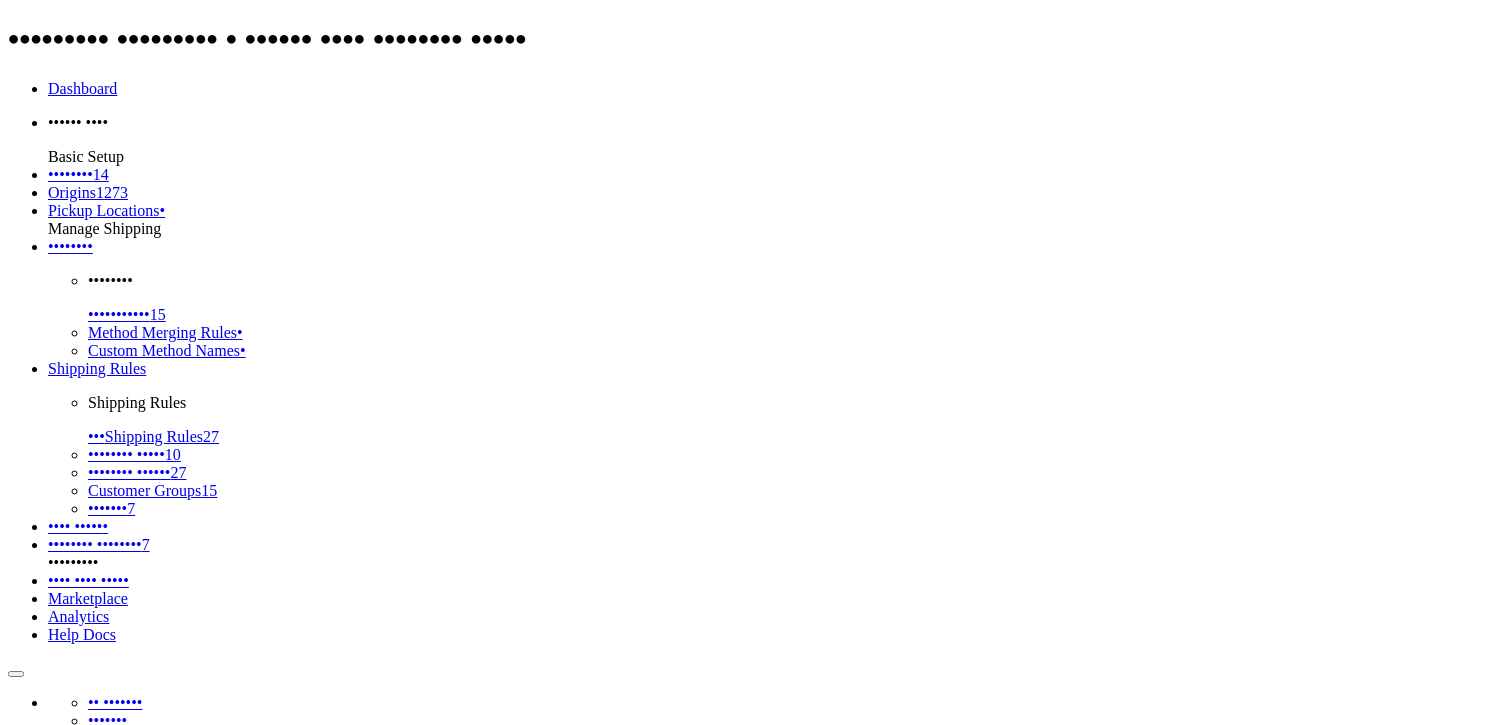 scroll, scrollTop: 0, scrollLeft: 0, axis: both 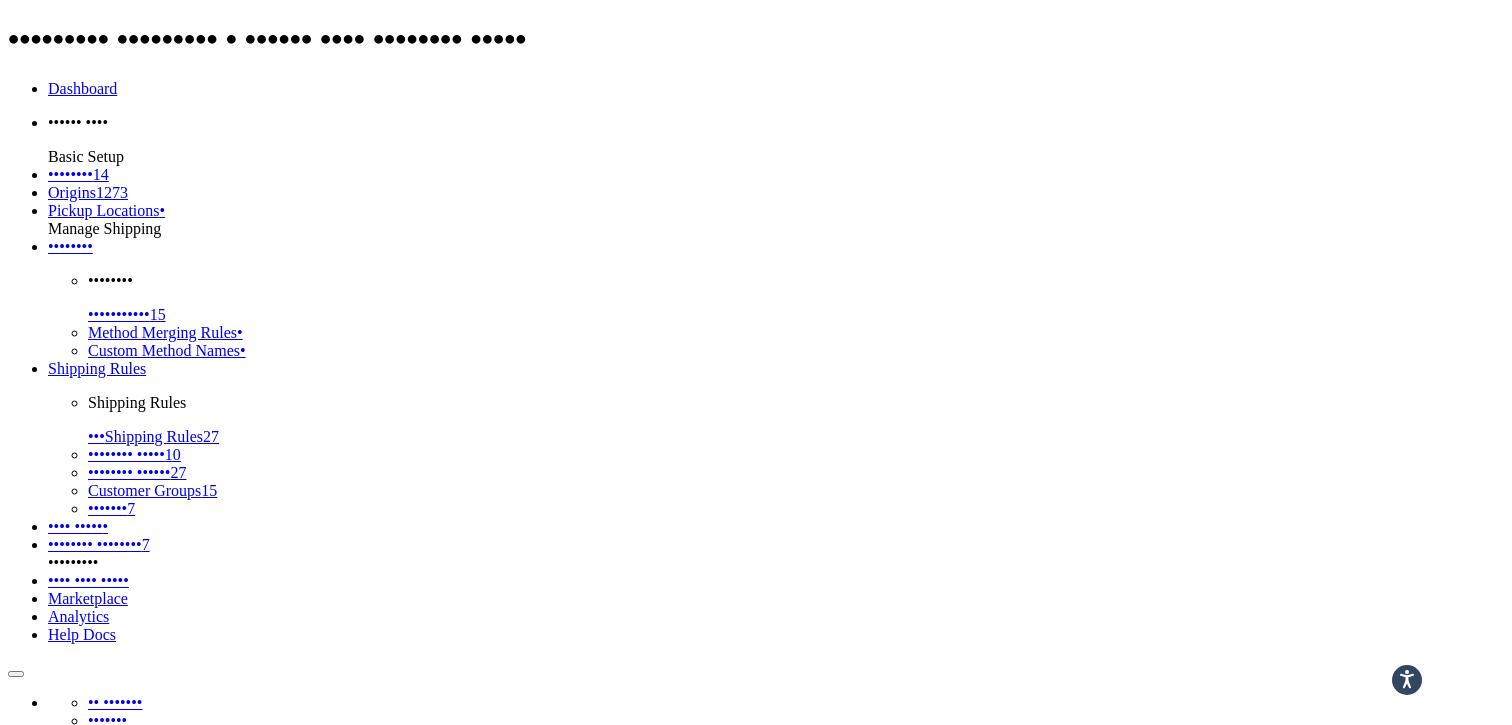 click on "••• • ••••• • •••• •••••• • ••••••••••••••••••••••• ••••• ••••••••••• •••••••• • •••••••••••••••••••••••••••••• ••••••••••••• • ••••••••••••• •• • •••••••••••••••••• •• ••• • ••••••••••••••••••••• •••• ••••••• • ••••••••••••••••••• ••••••• ••• • ••••••••••••••••••••••••• ••••••• ••• • ••• • ••••• • •••••• • •••••••••••••••••••••••••••••••••• ••••••• ••• • ••• • ••••• • •••• • ••••••••••••••••••••••••••••••••••• ••••••• ••• • ••• • ••••• • ••••• • •••••••••••••••••••••••••••••••••• ••••••• ••• • ••• • ••••• • •••••• • •••••••••••••••••••••••••••• ••••••• ••• • ••• • ••••• • ••••• • ••••••••••••••••••••••••••••••• ••••••• ••• ••• • ••••••••••••••••••••• ••••••• •••••••• • •••••••••••••••••••••" at bounding box center (239, 970) 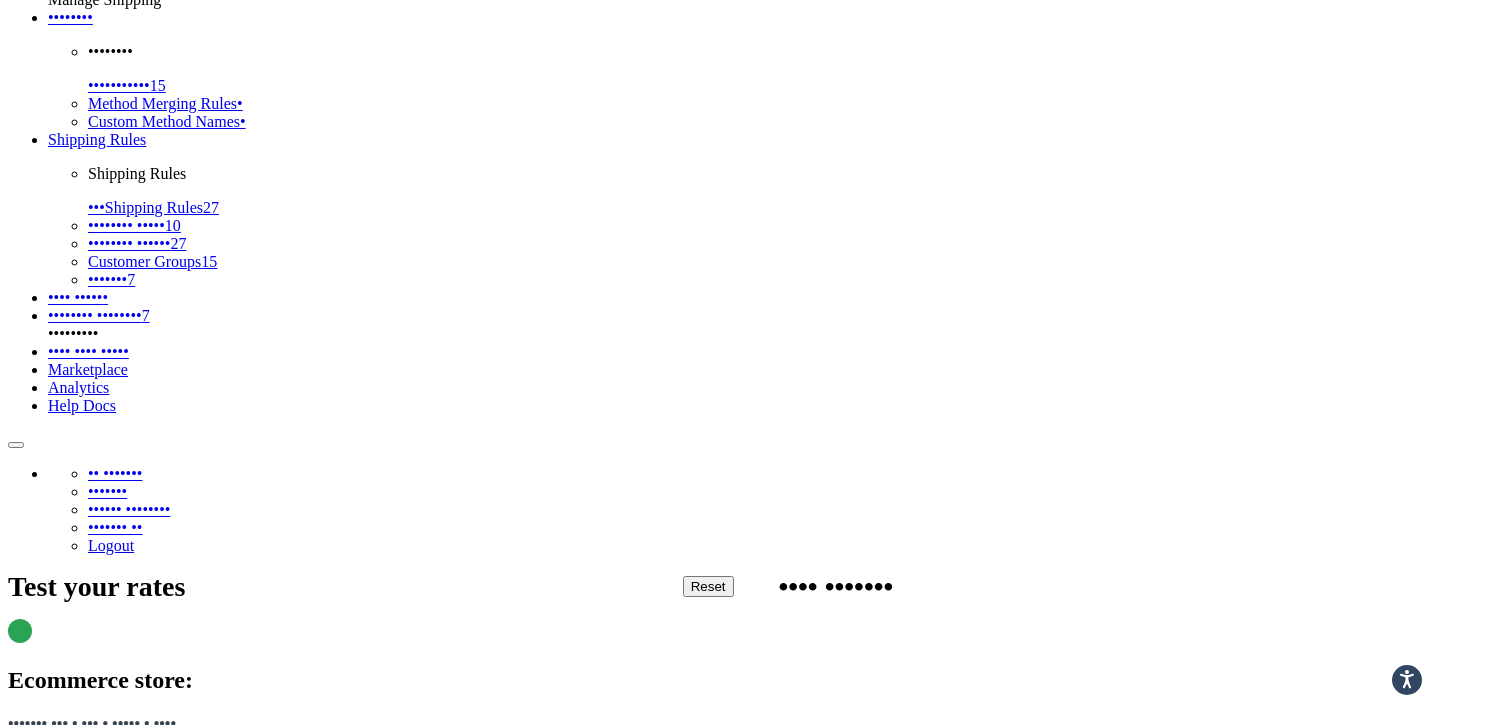 scroll, scrollTop: 232, scrollLeft: 0, axis: vertical 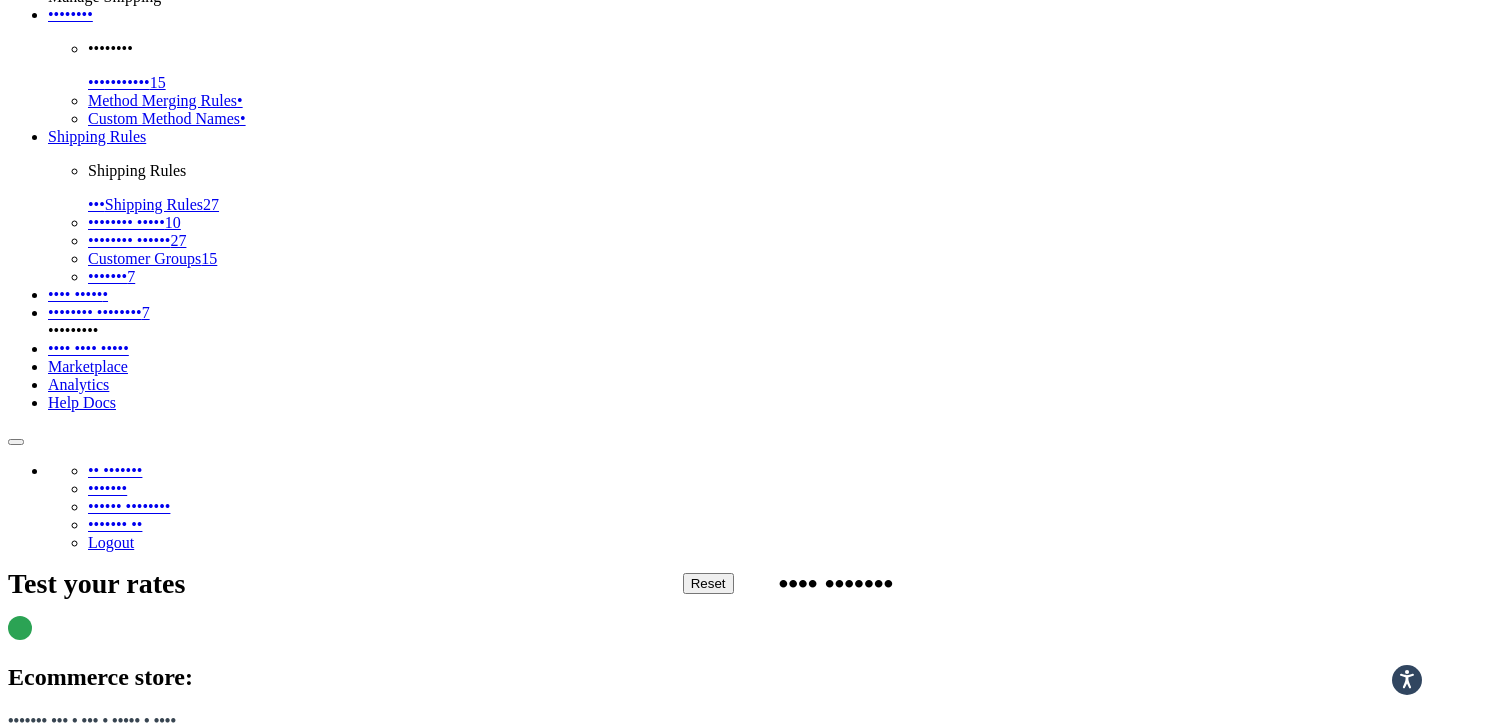 click on "•••••• ••••••  •••••• •••••••  •••••••••••  ••••• •••••••  •••••••  •••••••  •••••••• •••••  •••••••  ••••••  ••••••••  ••••••••••  ••••••• ••• •••••••  •••••••••  •••••••  •••••  •••••••••  •••••••  ••••••••••  •••••••  •••••••  ••••••••••  ••••••••  •••••••  •••••••  ••••••  •••••  •••••••  ••••••  •••••••  •••••••• •••• ••••••••• ••• ••••  •••••• ••• •••••••••••  ••••••••  •••••• ••••••  ••••••  ••••••• •••••• ••••• •••••••••  •••••• ••••••••••  ••••••••  ••••••• ••••  •••••••  ••••••••  ••••••••  ••••••  •••• •••••  •••••• •••••••  ••••••• ••••••• ••••••••  ••••  •••••  •••••  ••••••••• ••••••  ••••• ••••••••• •••••••  ••••••••  •••••••  •••••  •••••• ••• •••••••••• •••••••• •• •••  •••• •••••••  ••••• ••••  •••• ••••••••  •••••••  ••••  •••••••  ••••••  ••••• ••••••••  •••••••  ••••••••  ••••••••  ••••••••• ••••••••  •••••••  •••••  •• ••••••••  •••••••••• ••••••  •••••••  •••••••  ••••••••  •••••••• ••••••• ••••••••••  ••••• •••••••  ••••  •••••••  ••••••  •••••• ••••••  •••••• •••••••••  •••••  ••••" at bounding box center (137, 906) 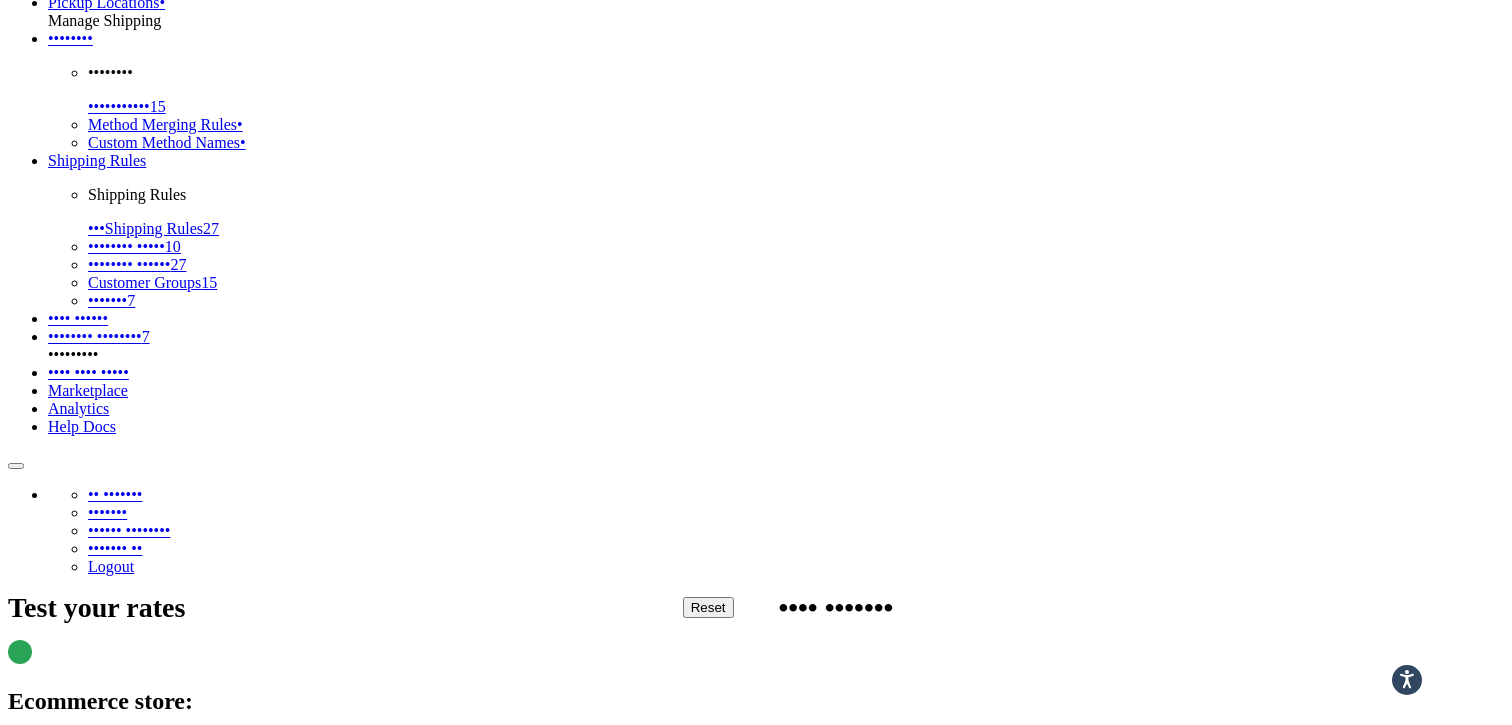 scroll, scrollTop: 222, scrollLeft: 0, axis: vertical 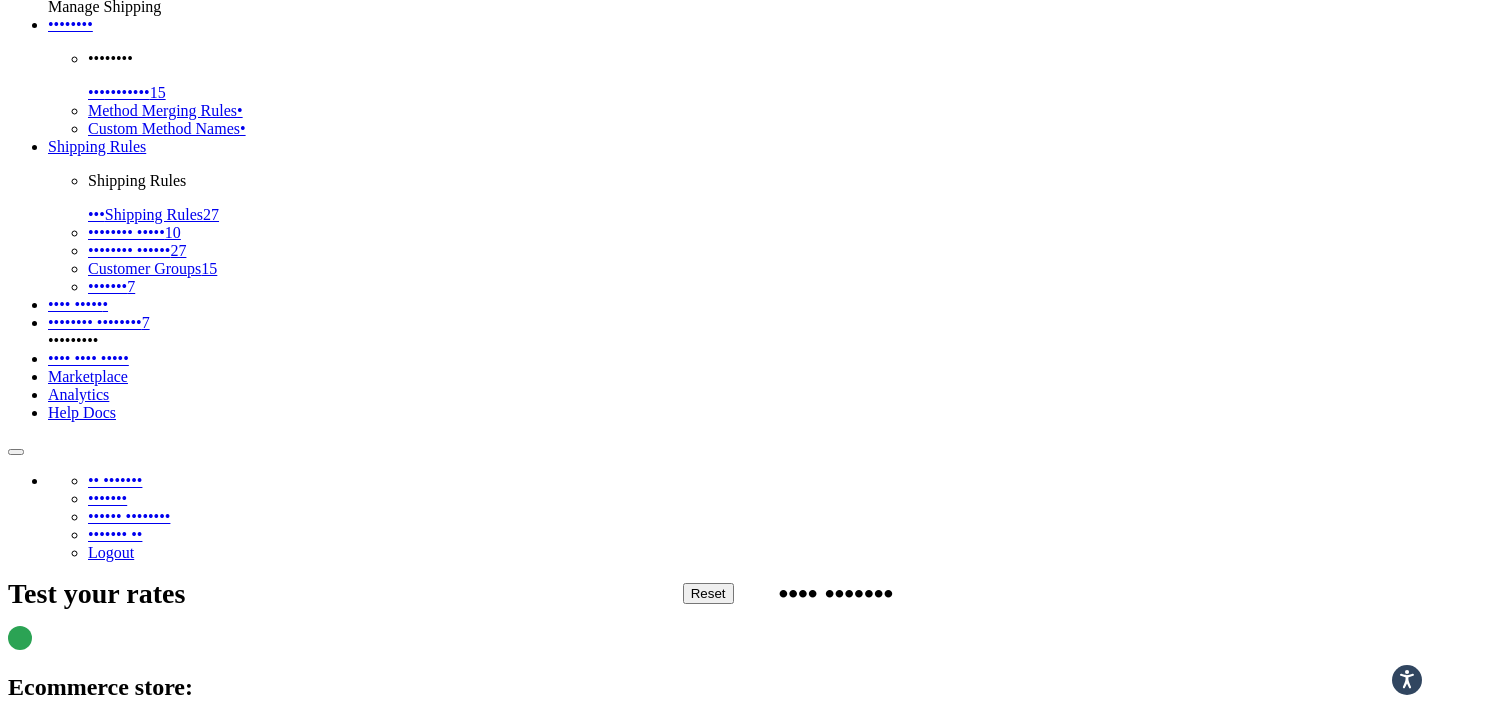 click on "•••••••••" at bounding box center [96, 1056] 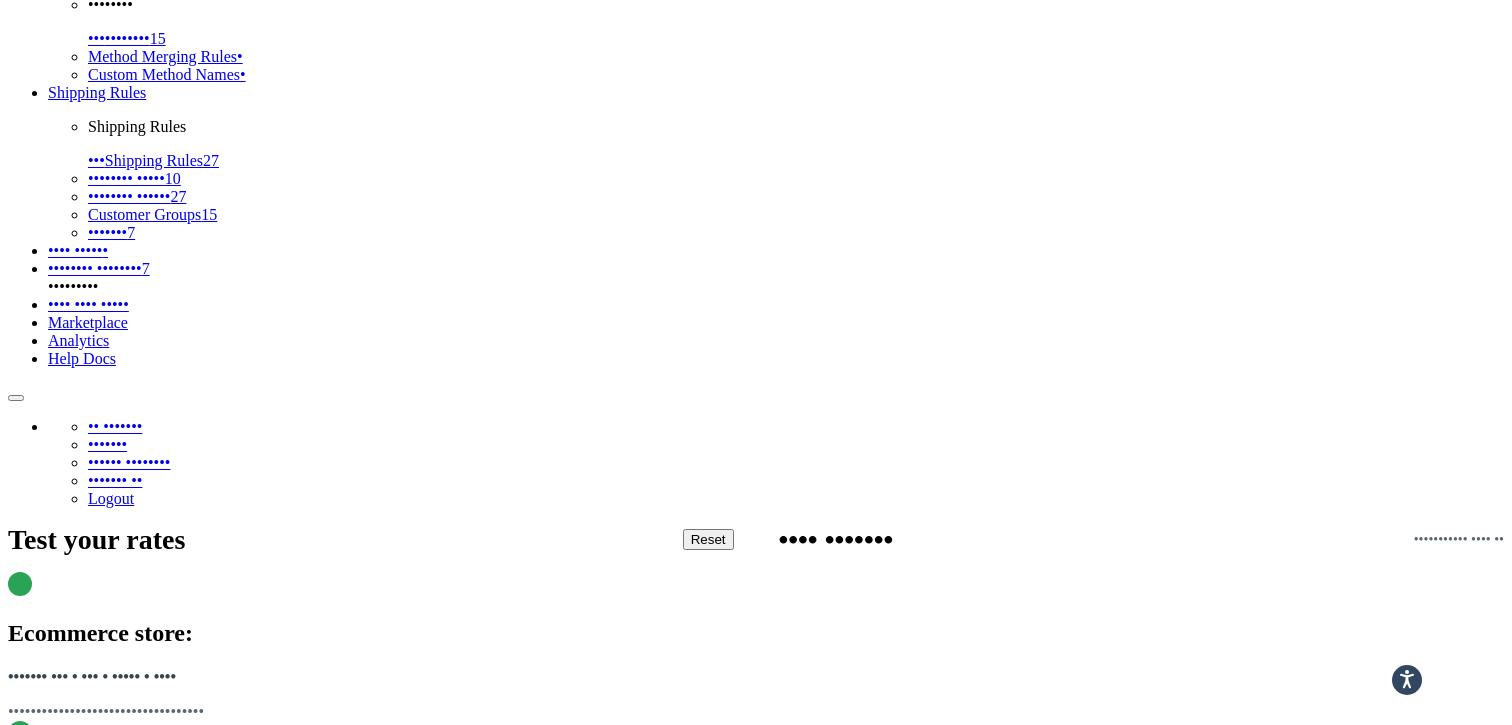 scroll, scrollTop: 311, scrollLeft: 0, axis: vertical 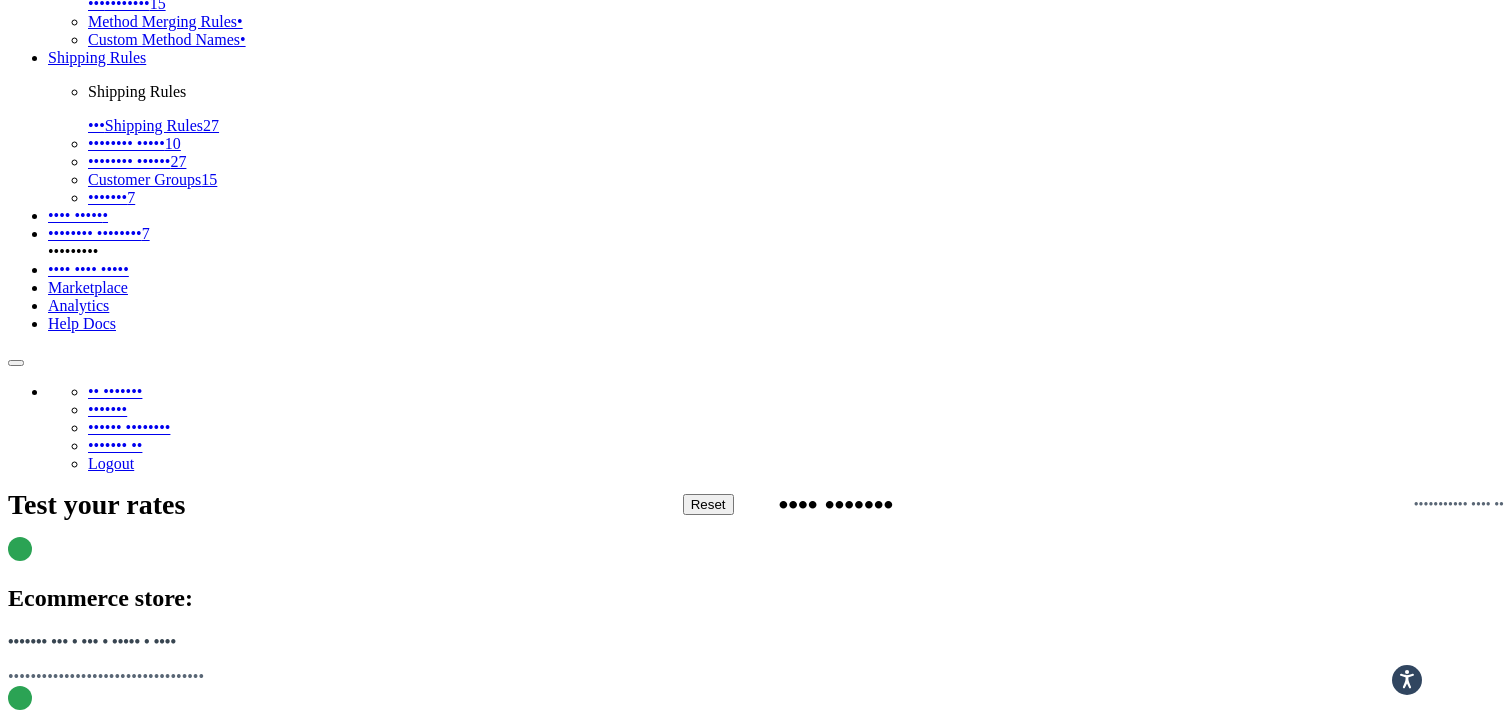 click on "Analytics" at bounding box center (78, 305) 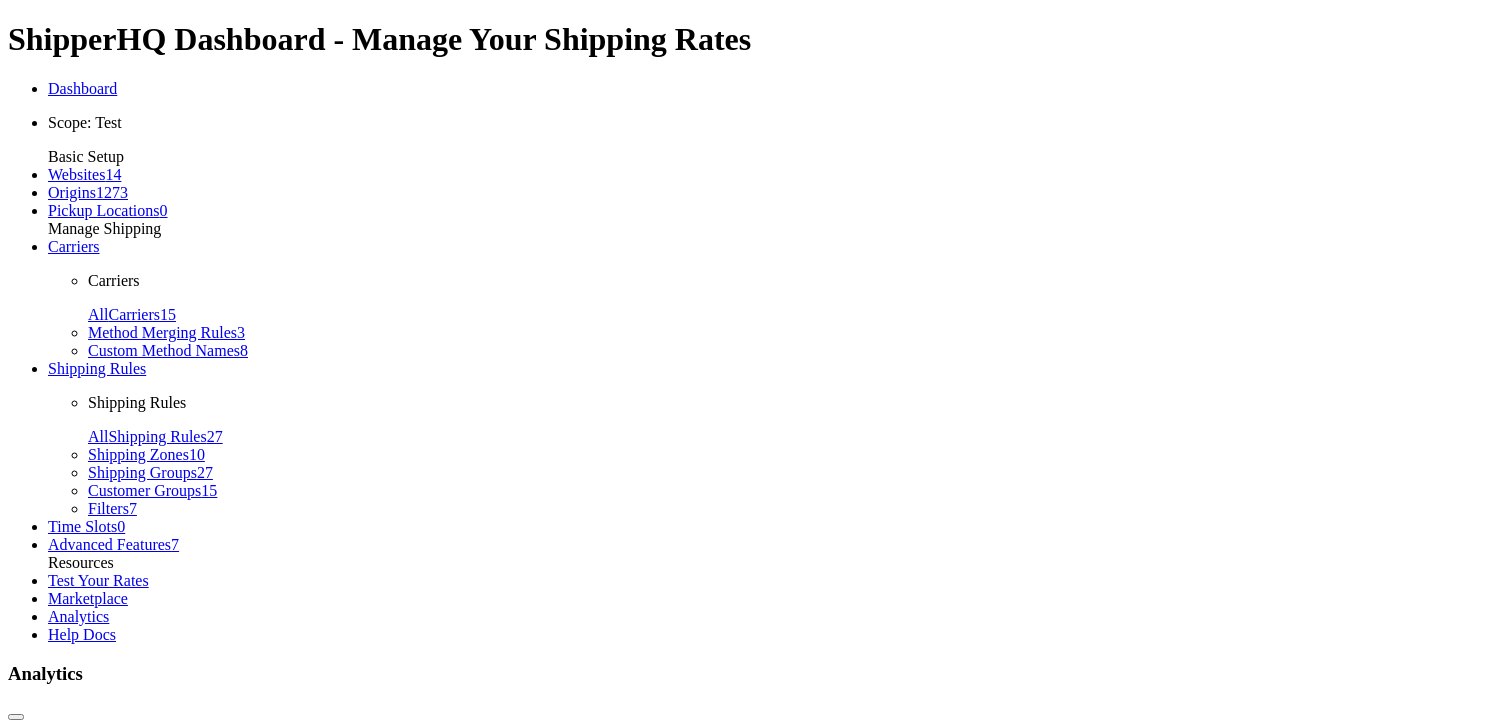 scroll, scrollTop: 0, scrollLeft: 0, axis: both 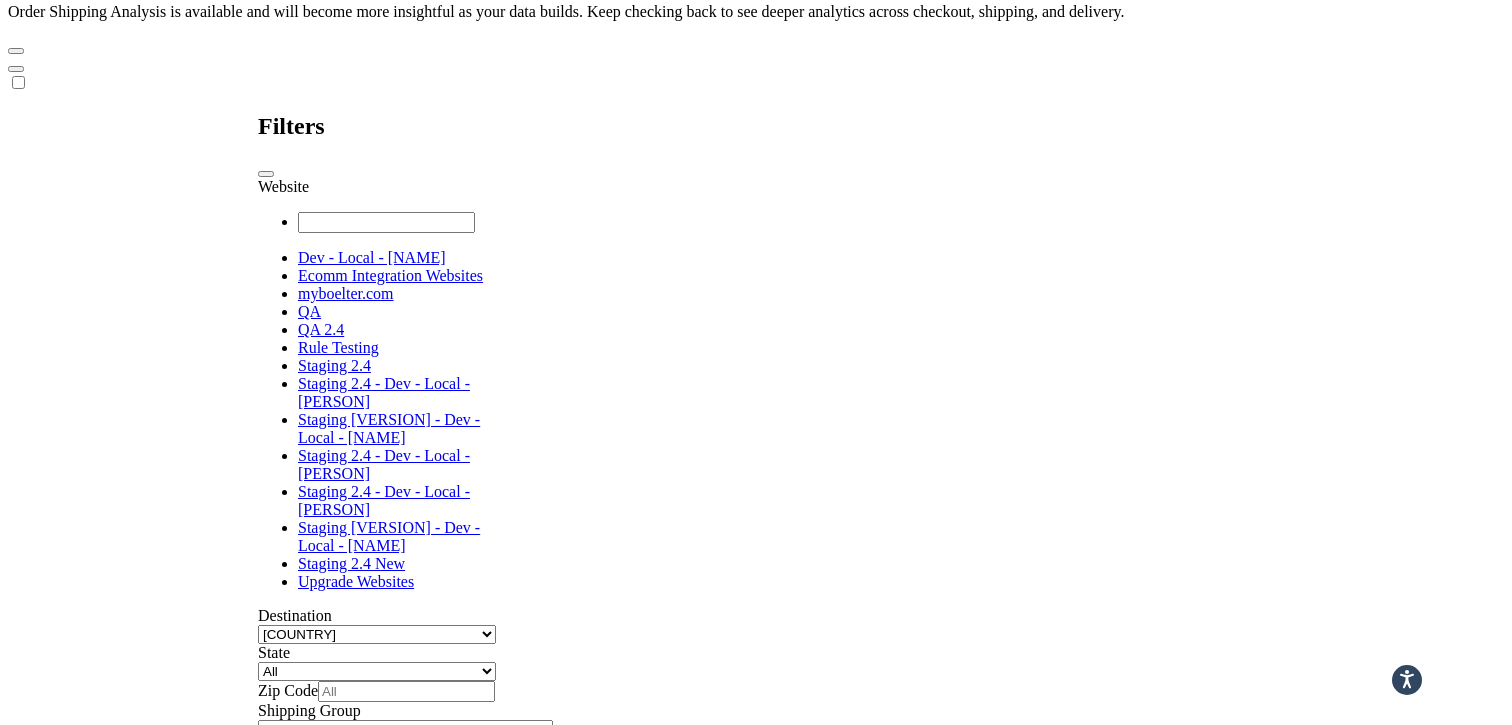 click at bounding box center (180, 2164) 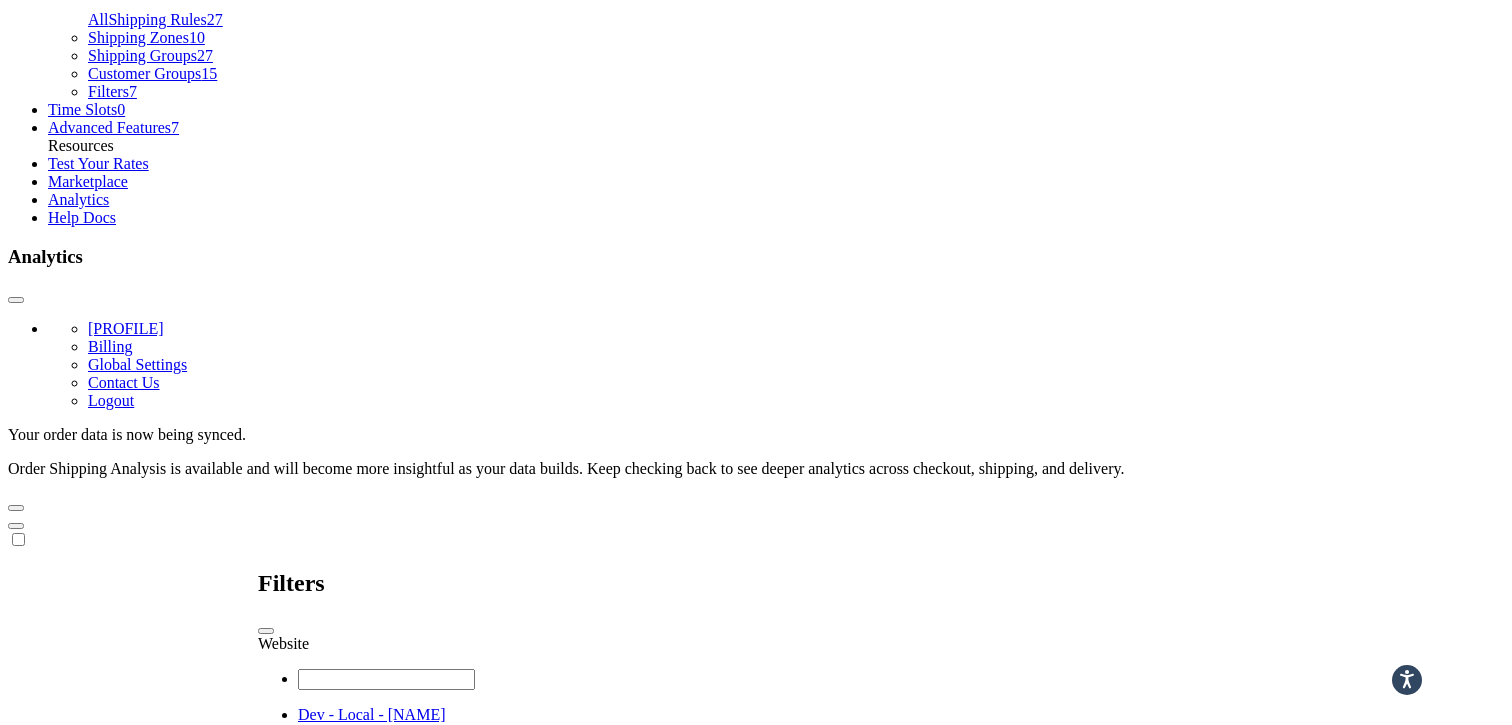 scroll, scrollTop: 415, scrollLeft: 0, axis: vertical 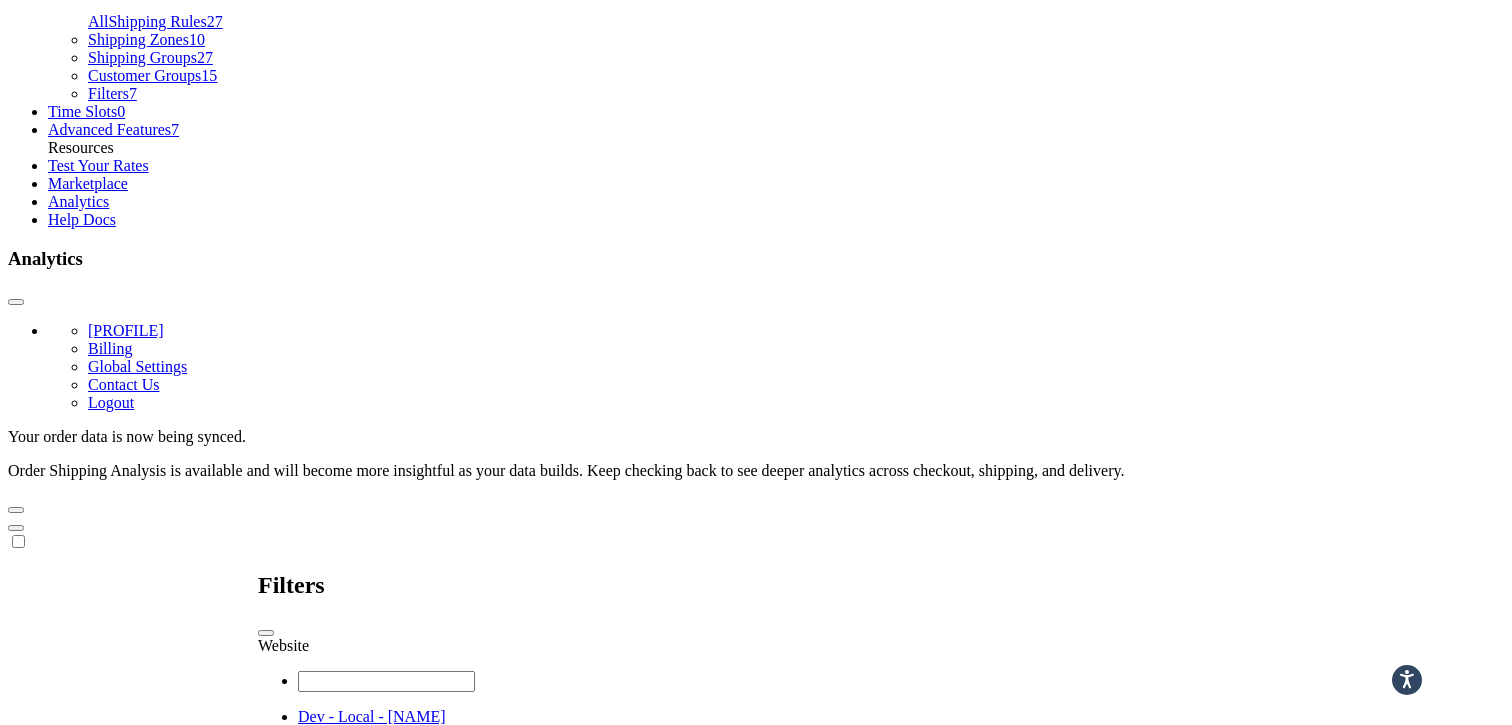 click on "Marketplace" at bounding box center (88, 183) 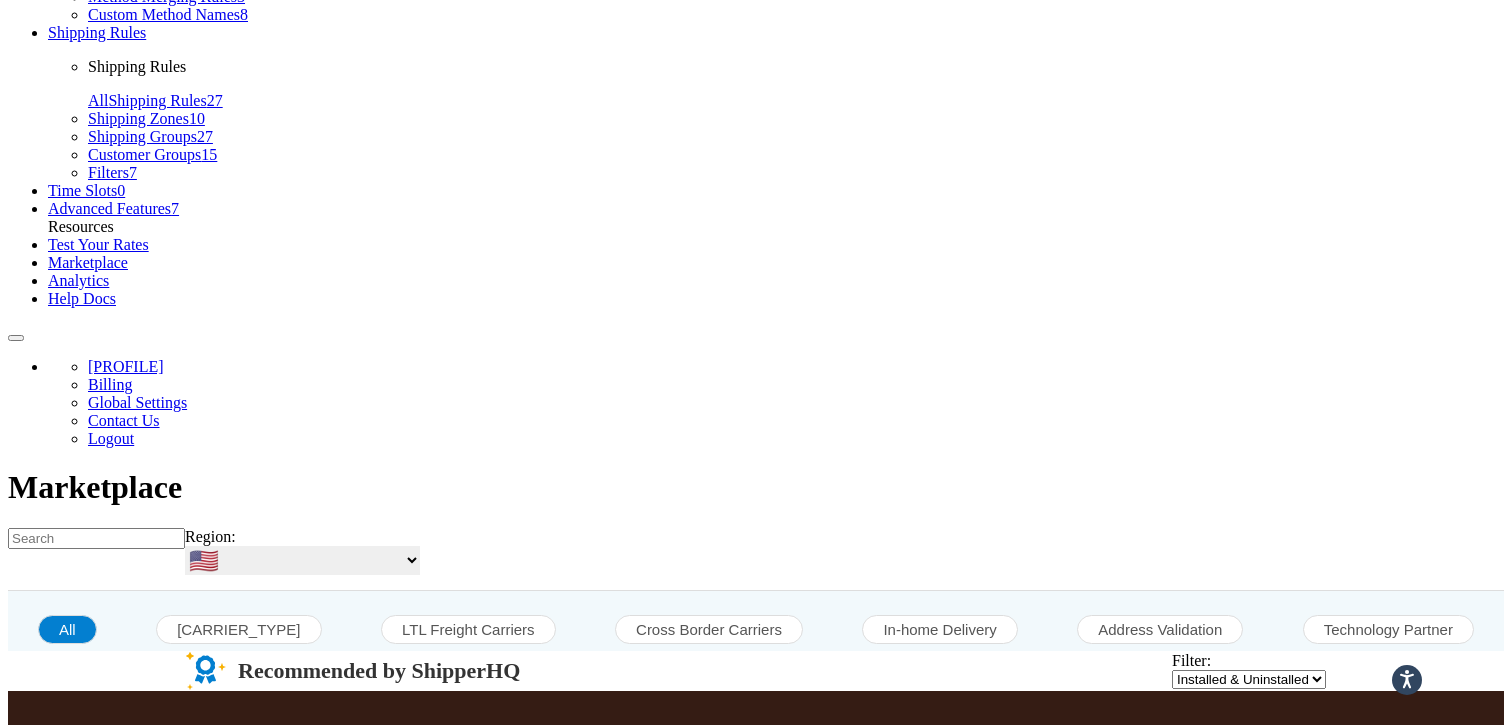 scroll, scrollTop: 323, scrollLeft: 0, axis: vertical 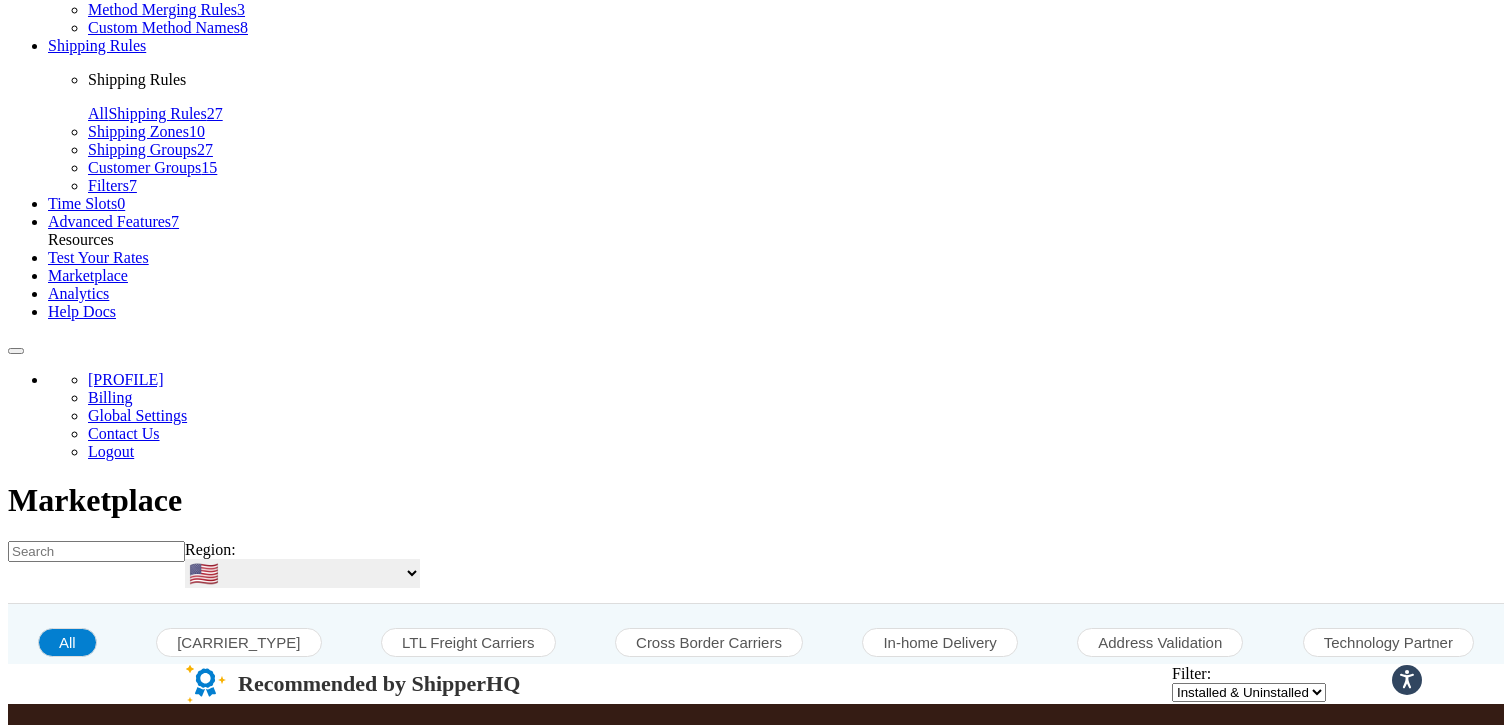 click on "Advanced Features" at bounding box center (109, 221) 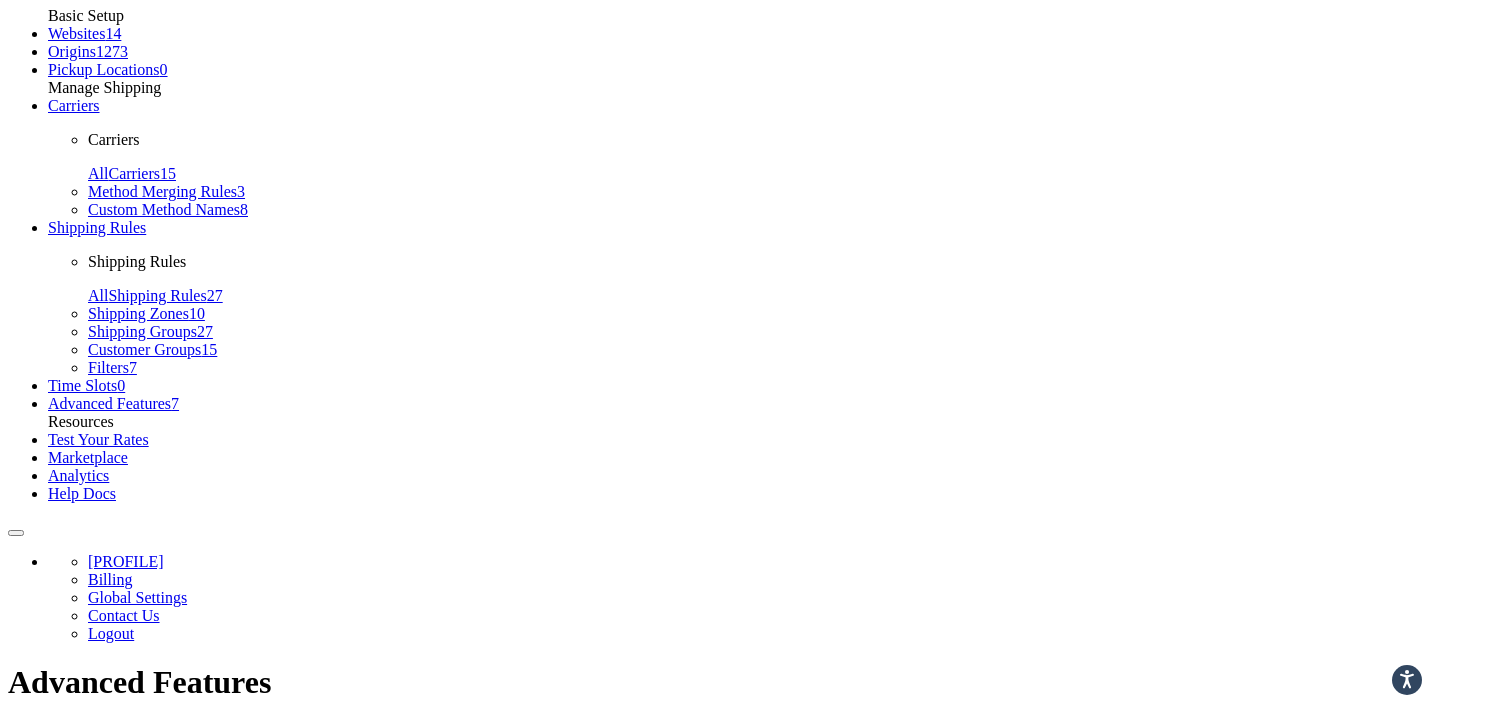 scroll, scrollTop: 84, scrollLeft: 0, axis: vertical 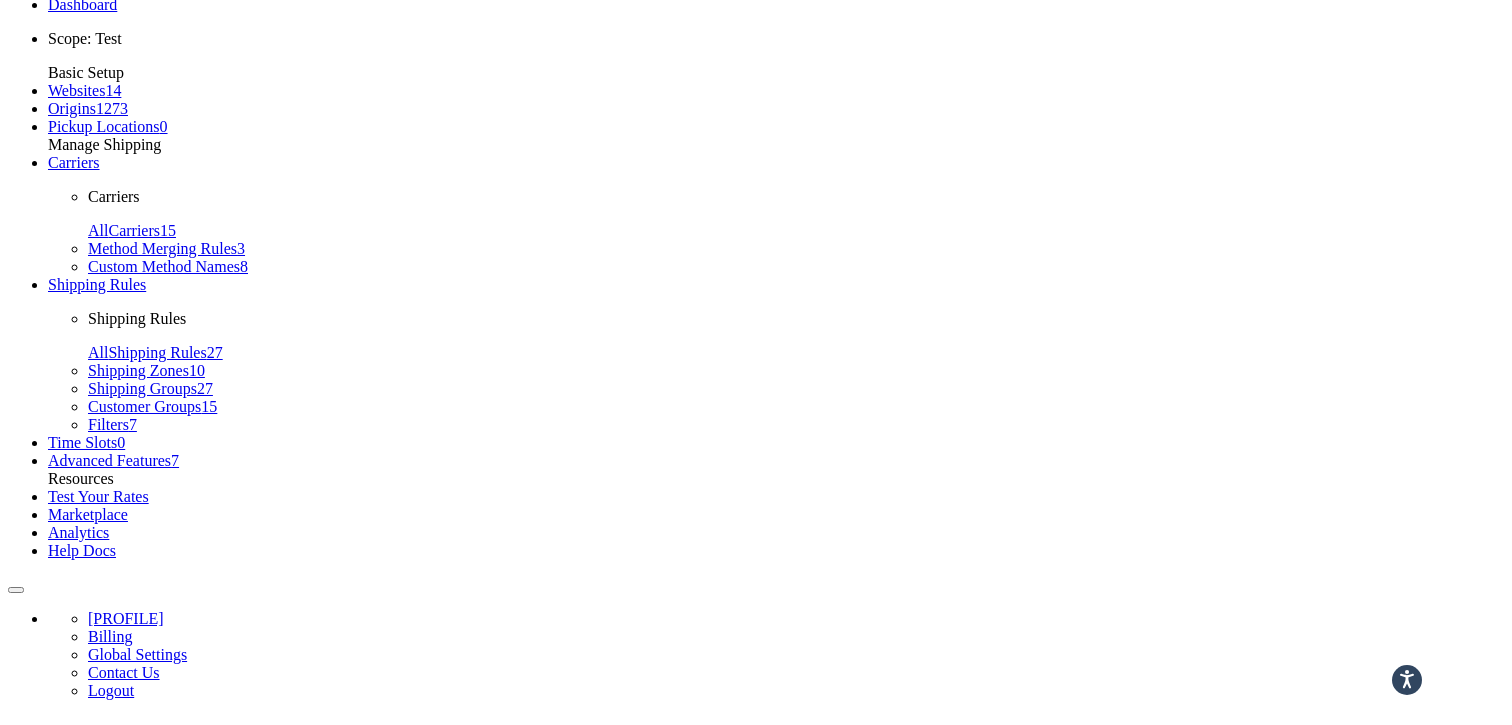 click on "Time Slots 0" at bounding box center (86, 442) 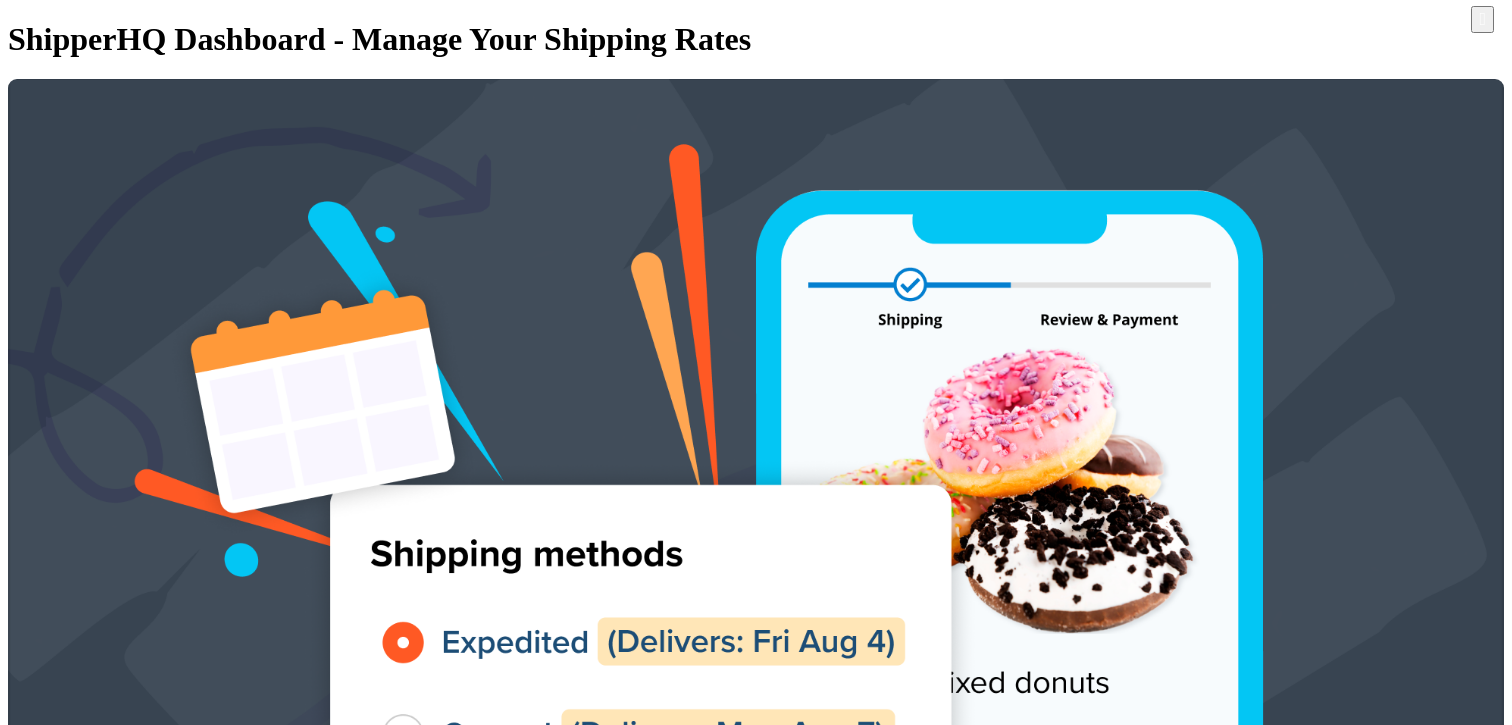 scroll, scrollTop: 0, scrollLeft: 0, axis: both 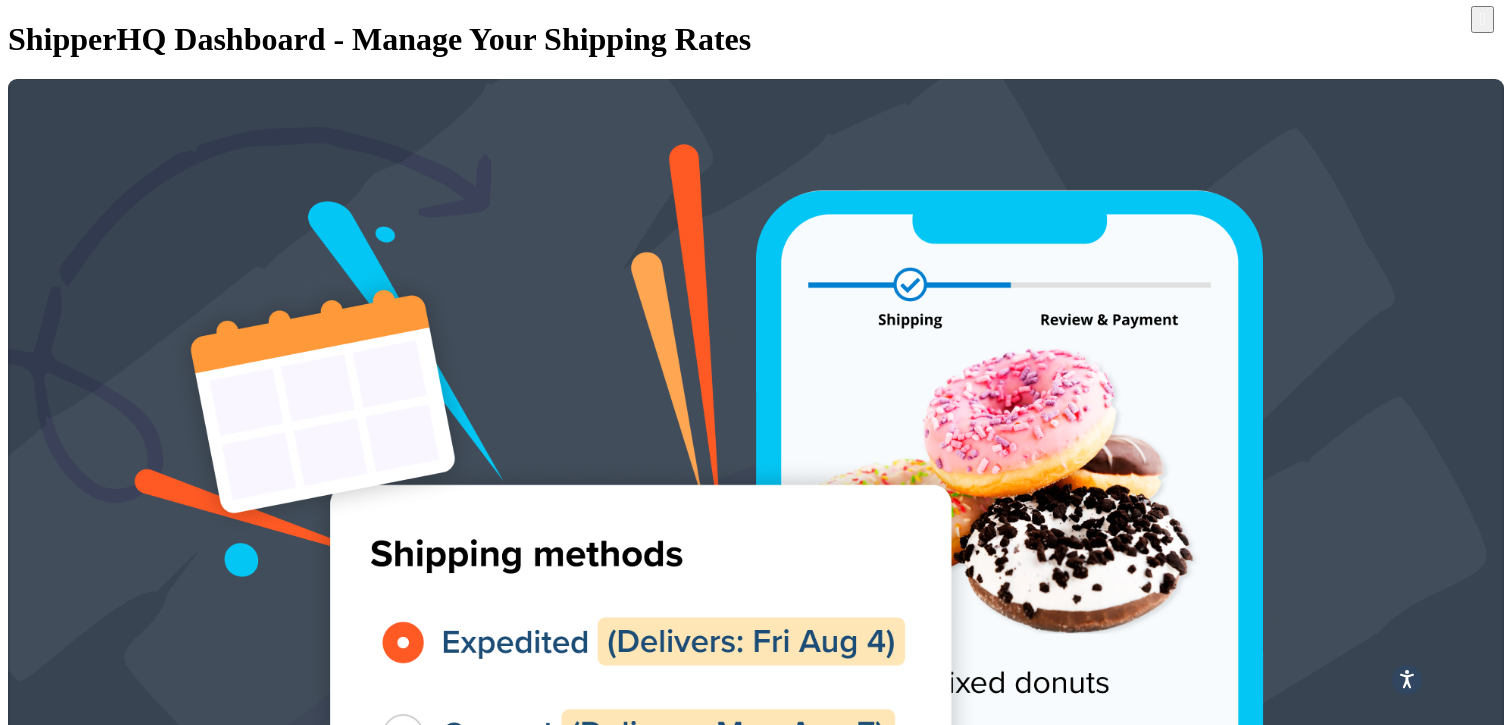 click on "Shipping Rules" at bounding box center [137, 1431] 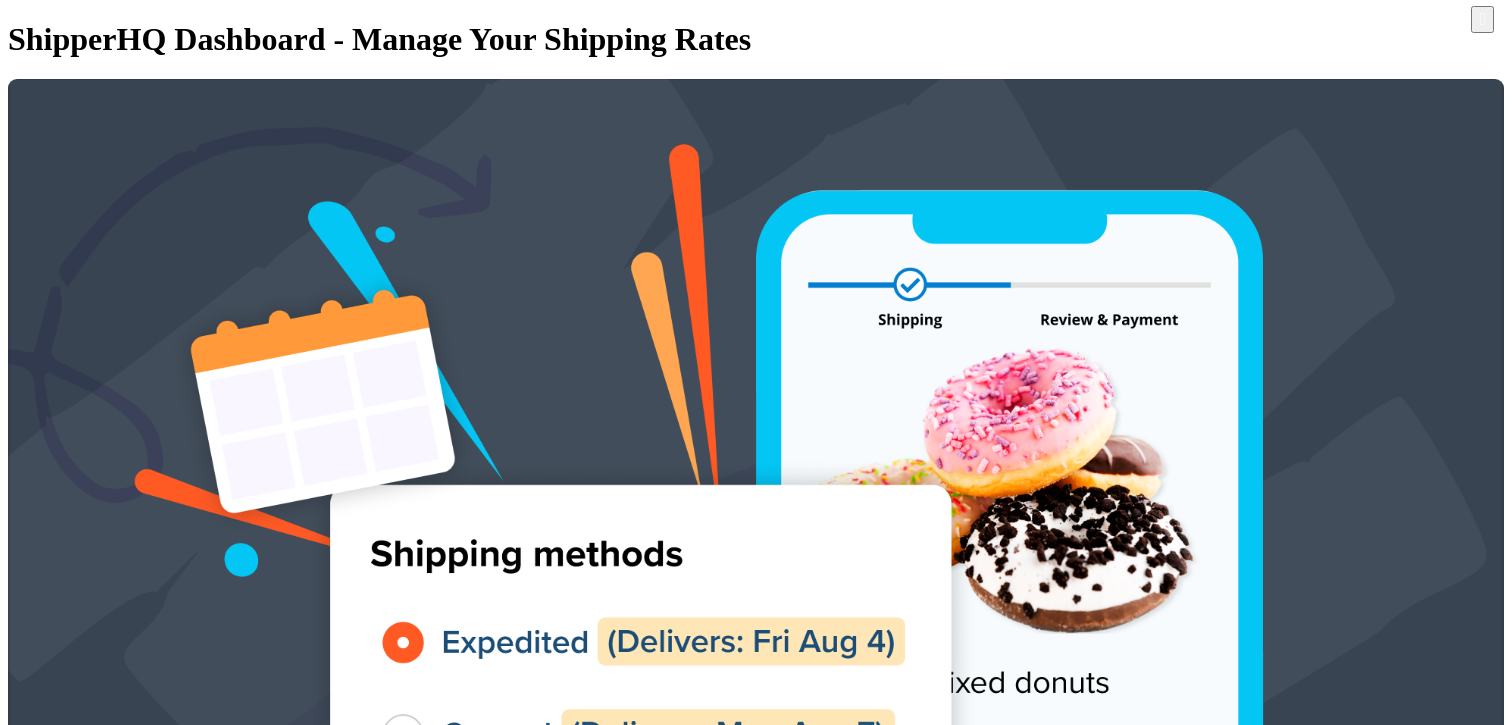 scroll, scrollTop: 0, scrollLeft: 0, axis: both 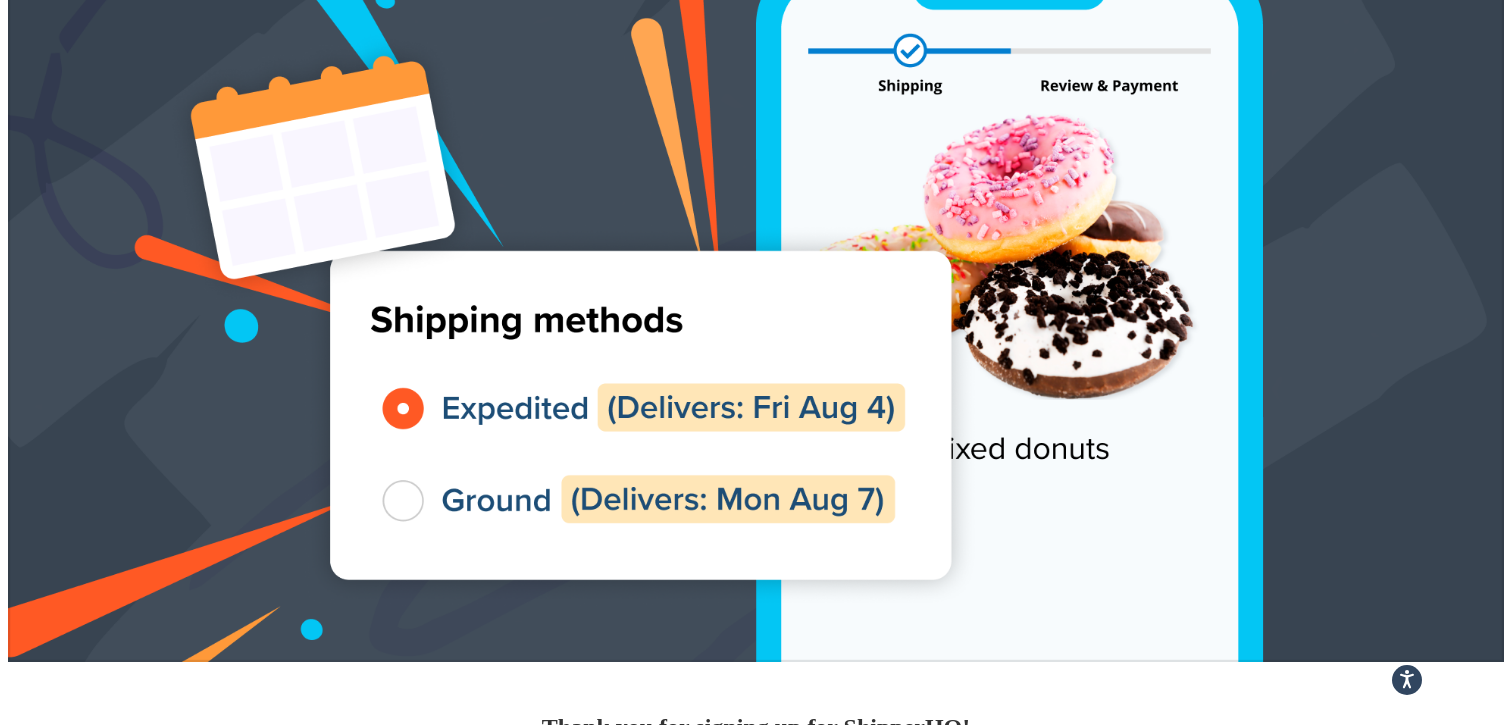 click on "Customer Groups
15" at bounding box center [194, 1319] 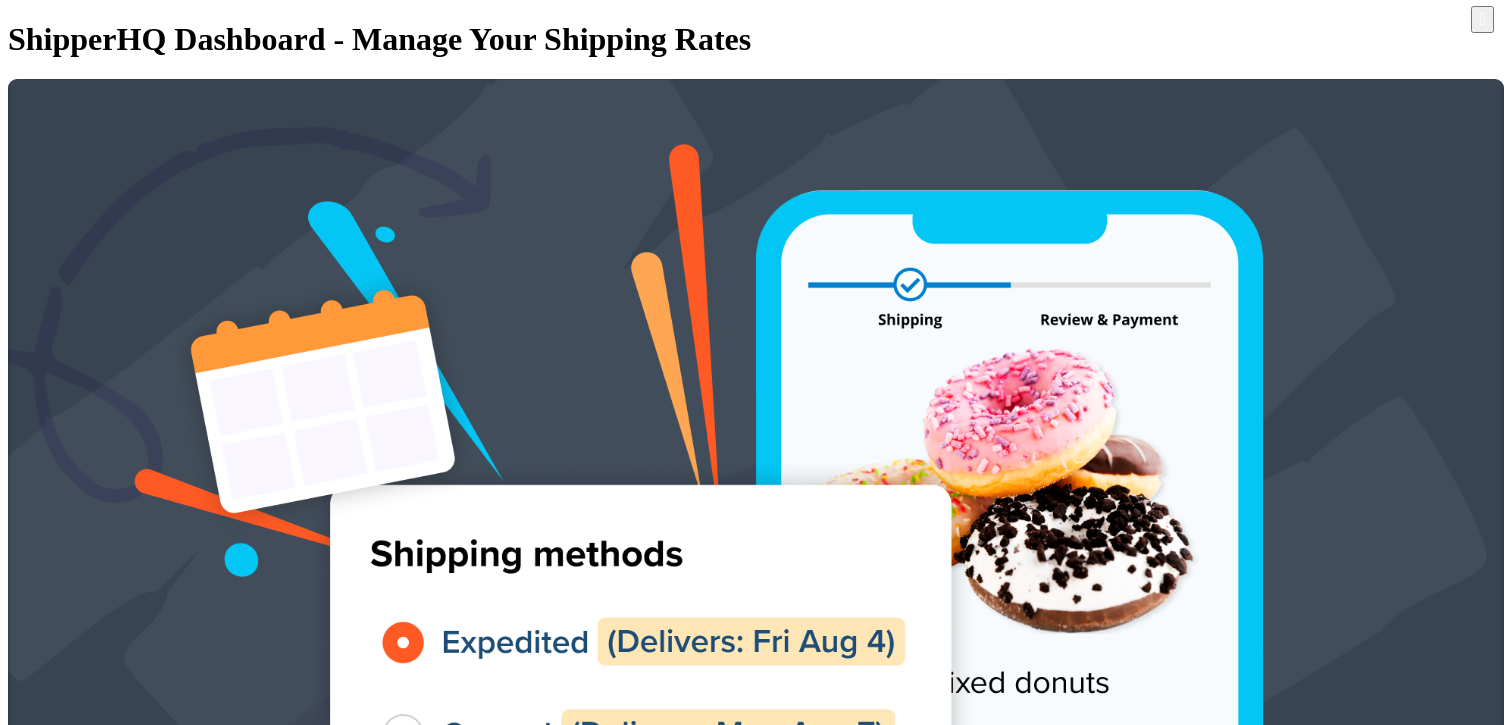 scroll, scrollTop: 0, scrollLeft: 0, axis: both 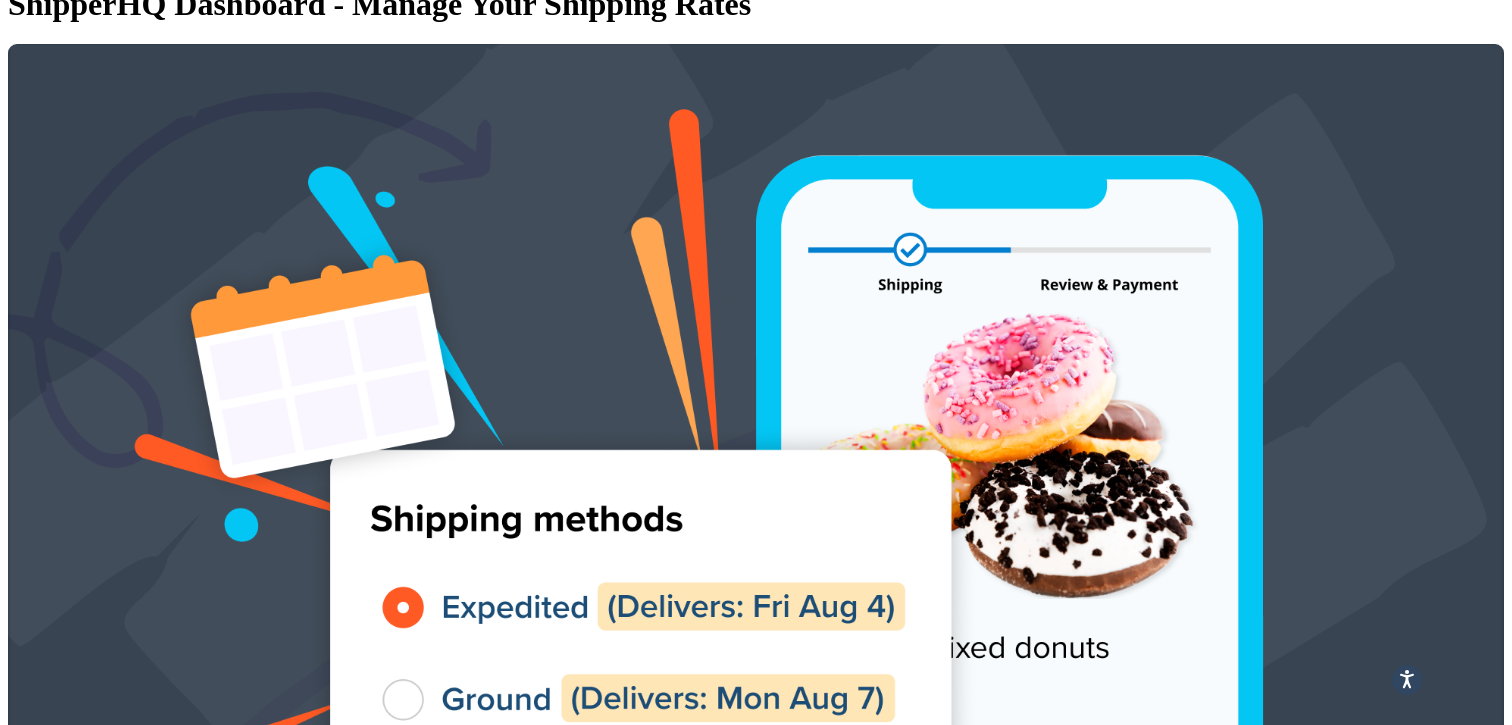 click at bounding box center (1458, 3648) 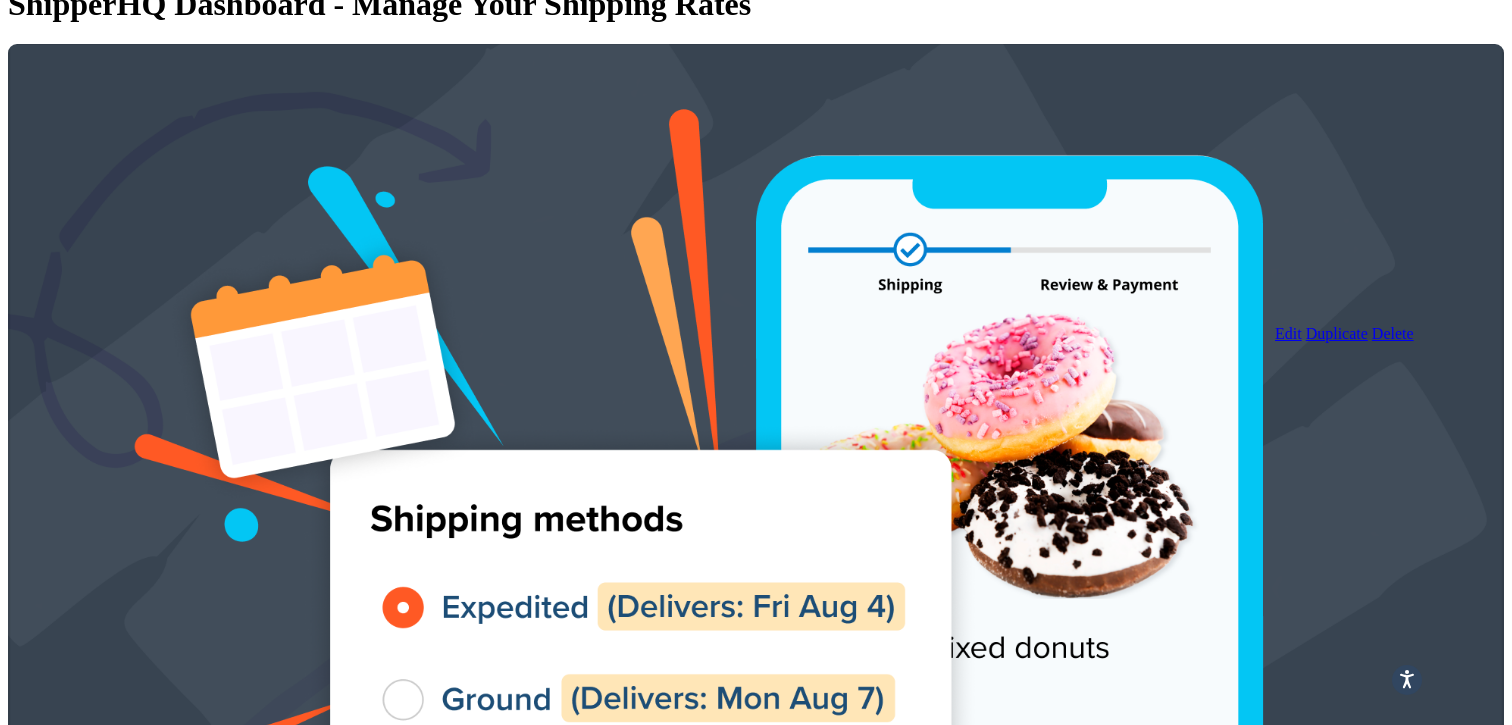 click on "Edit" at bounding box center (1288, 333) 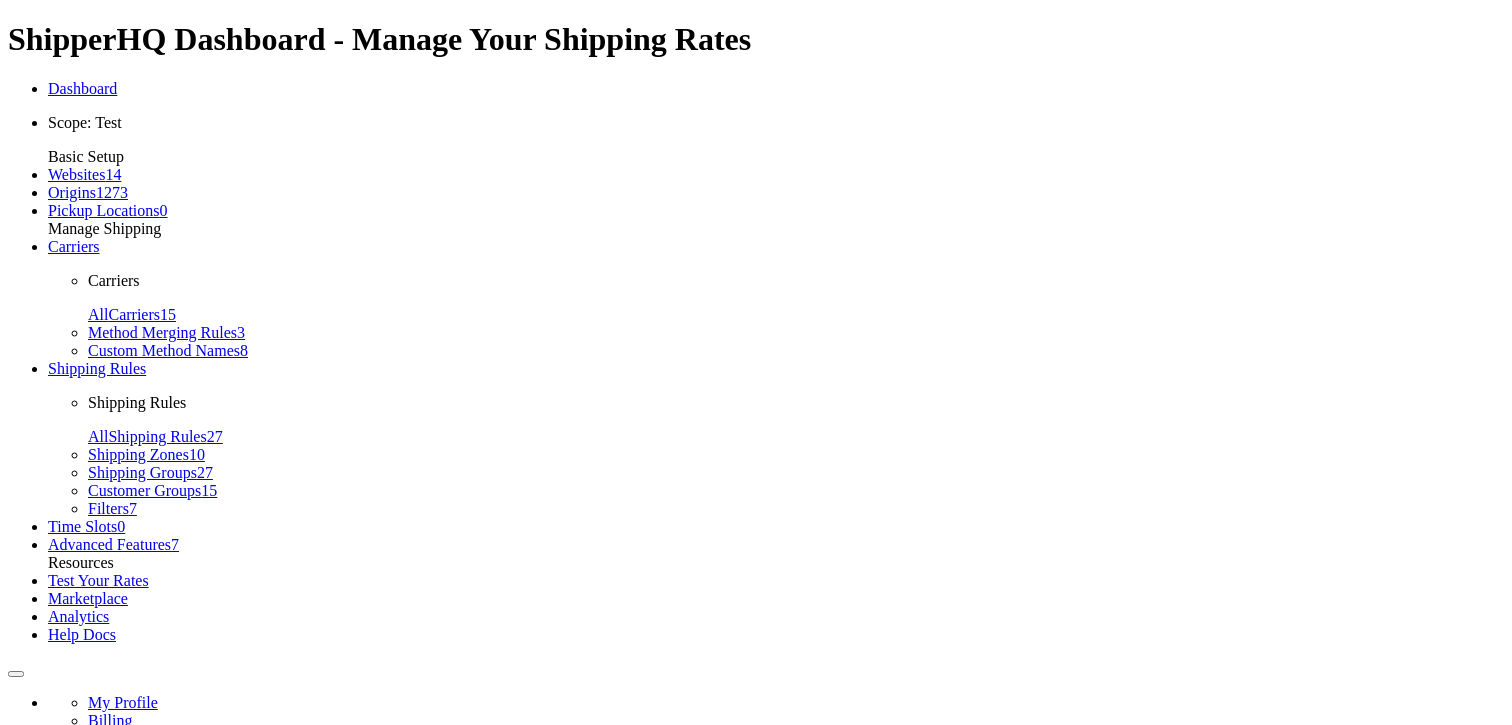 scroll, scrollTop: 0, scrollLeft: 0, axis: both 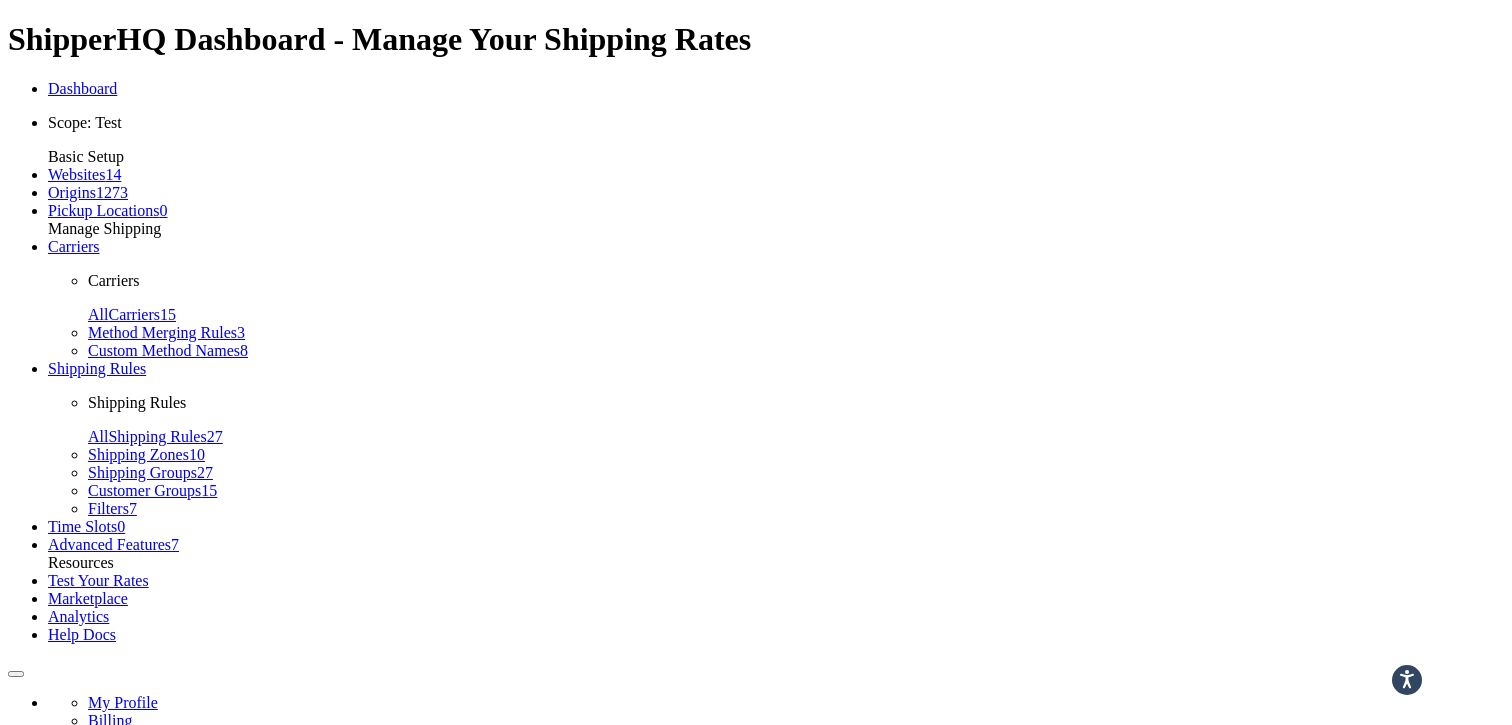 click at bounding box center [48, 890] 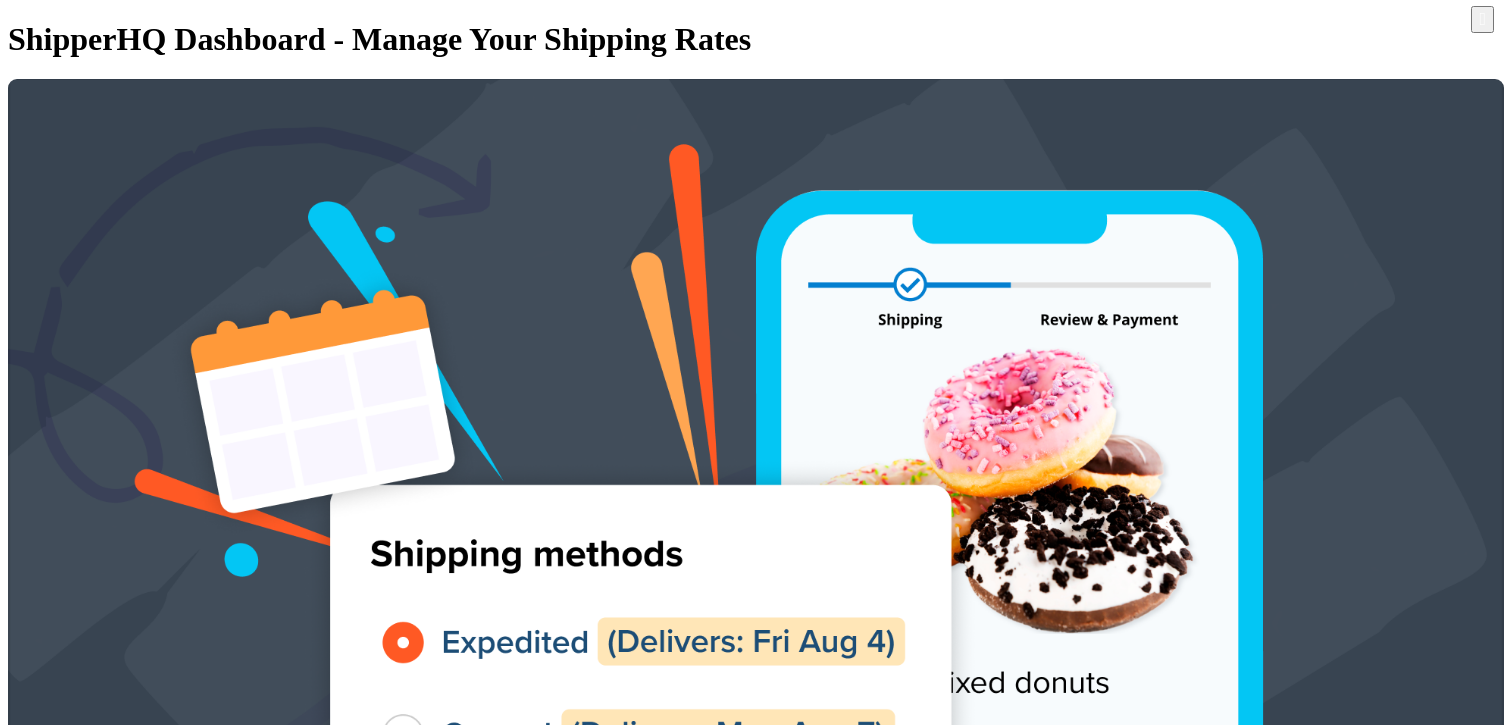 scroll, scrollTop: 0, scrollLeft: 0, axis: both 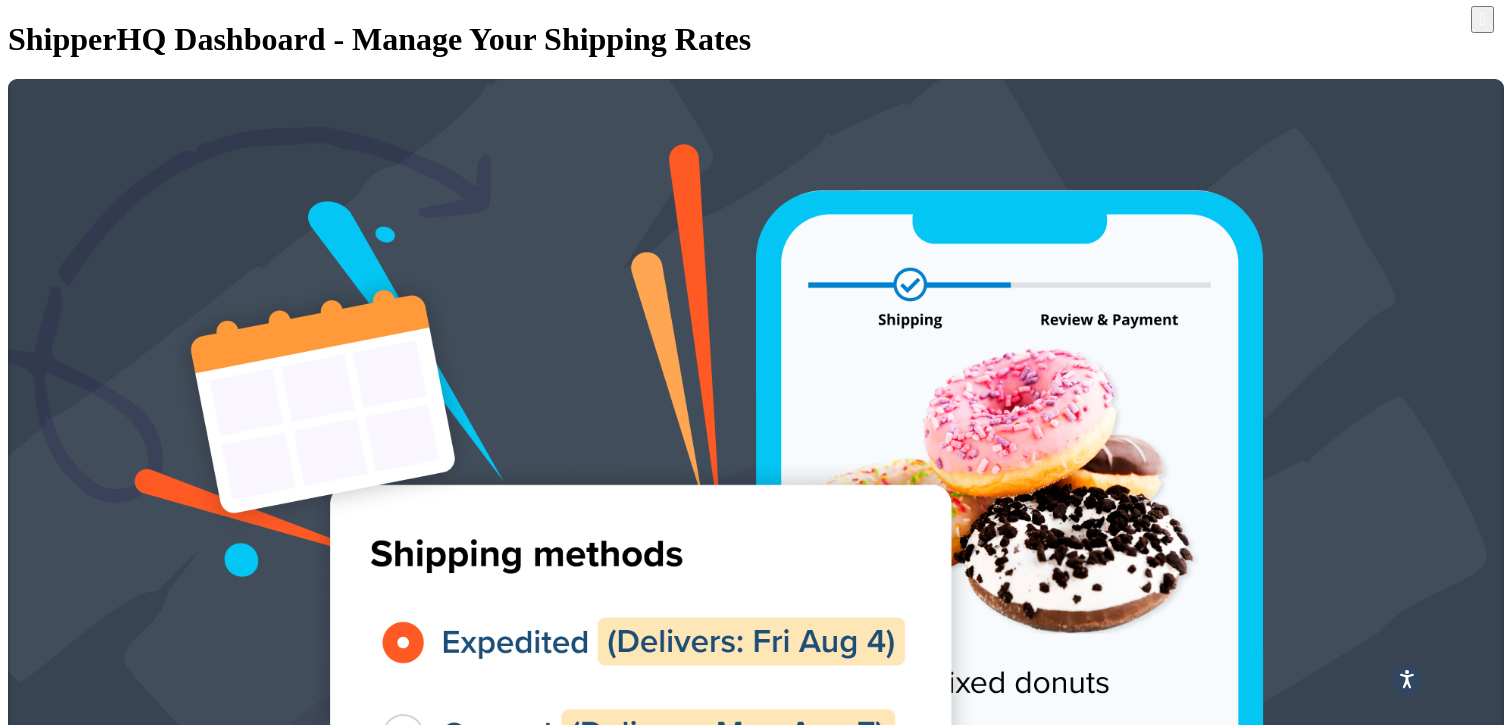 click on "Pickup Locations
0" at bounding box center (110, 1273) 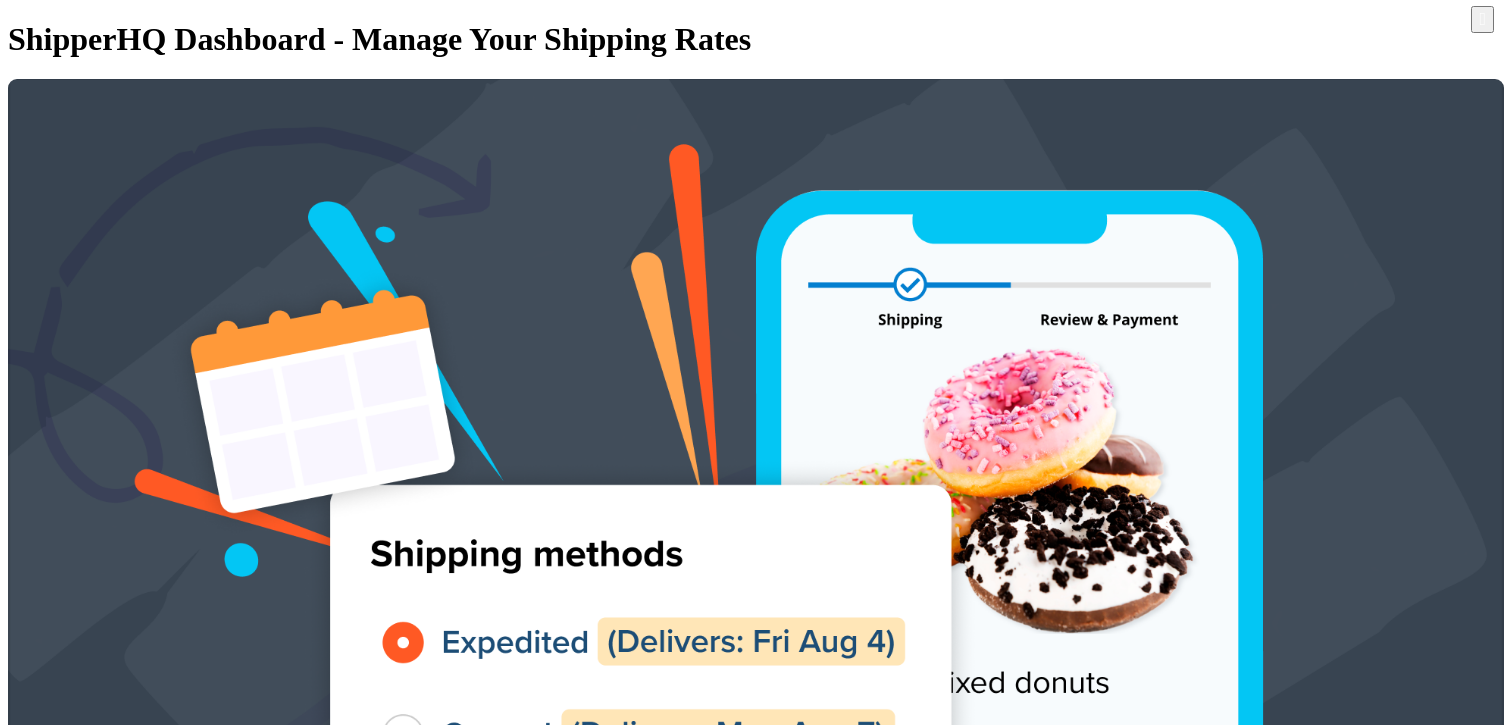 scroll, scrollTop: 0, scrollLeft: 0, axis: both 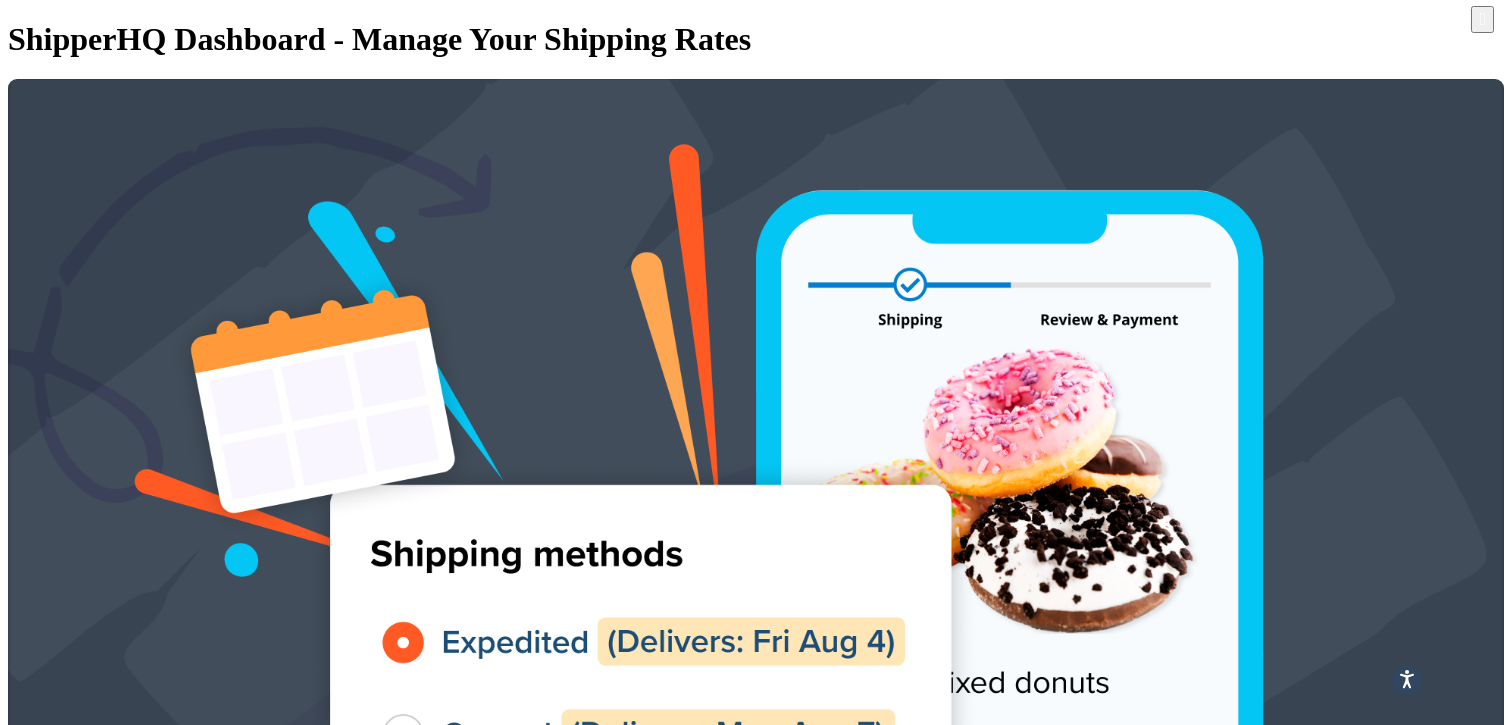 click on "Origins
1273" at bounding box center (113, 1255) 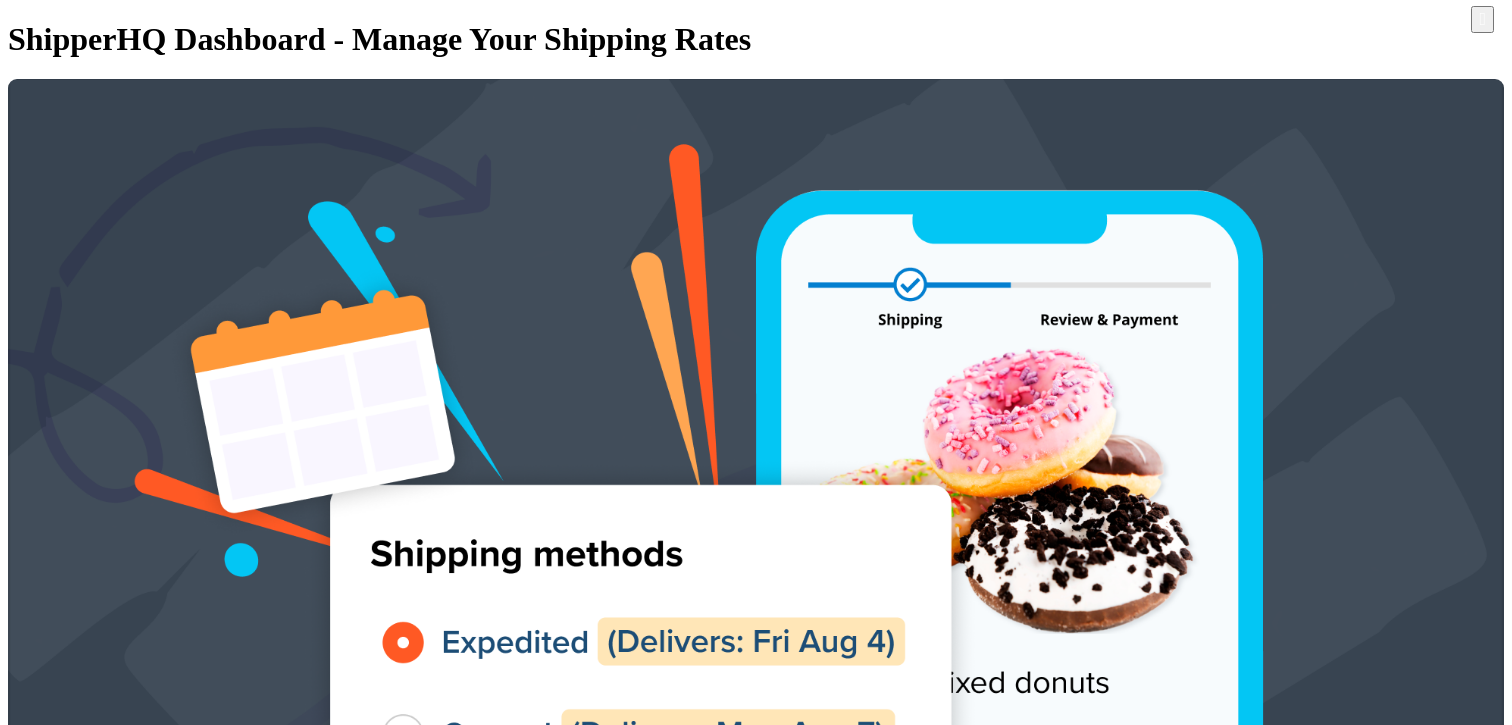 scroll, scrollTop: 0, scrollLeft: 0, axis: both 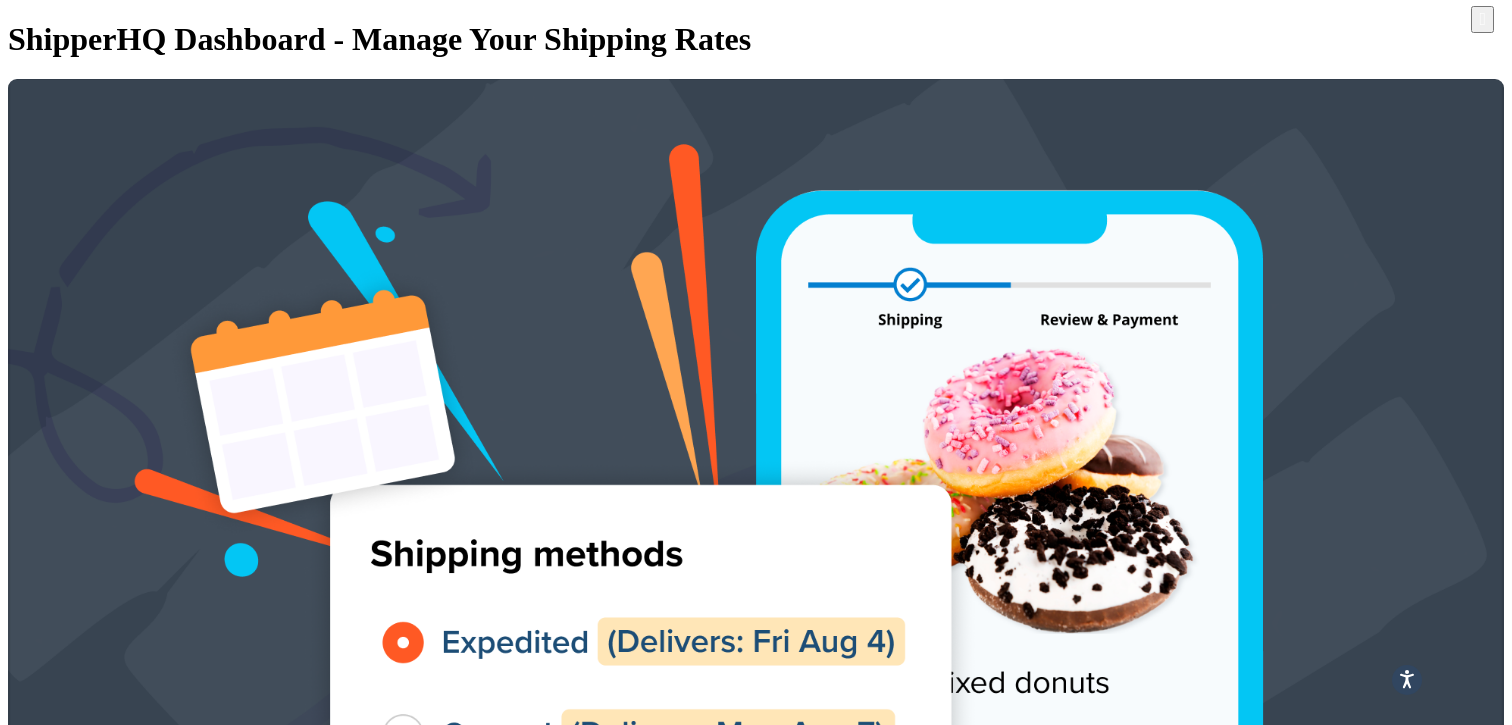 click on "Export CSV" at bounding box center (47, 2052) 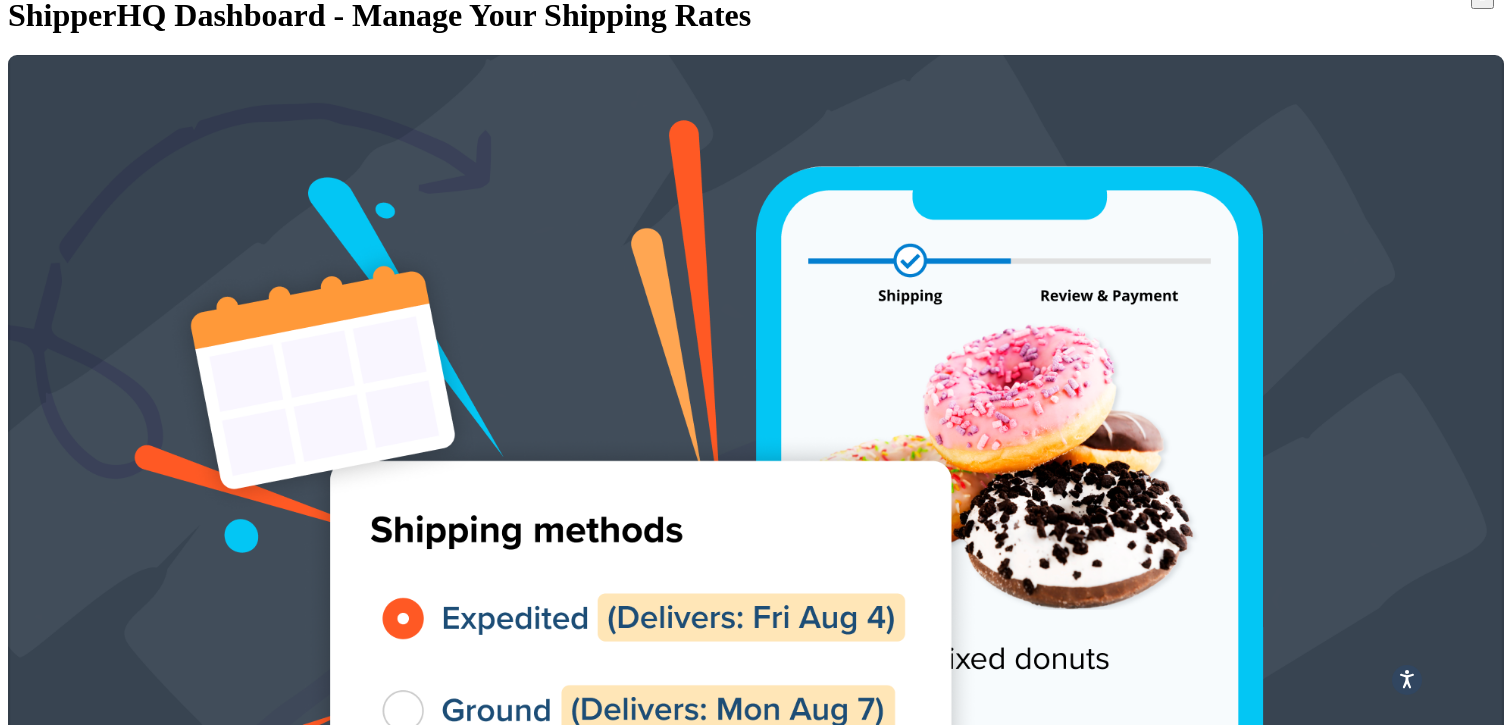 scroll, scrollTop: 0, scrollLeft: 0, axis: both 